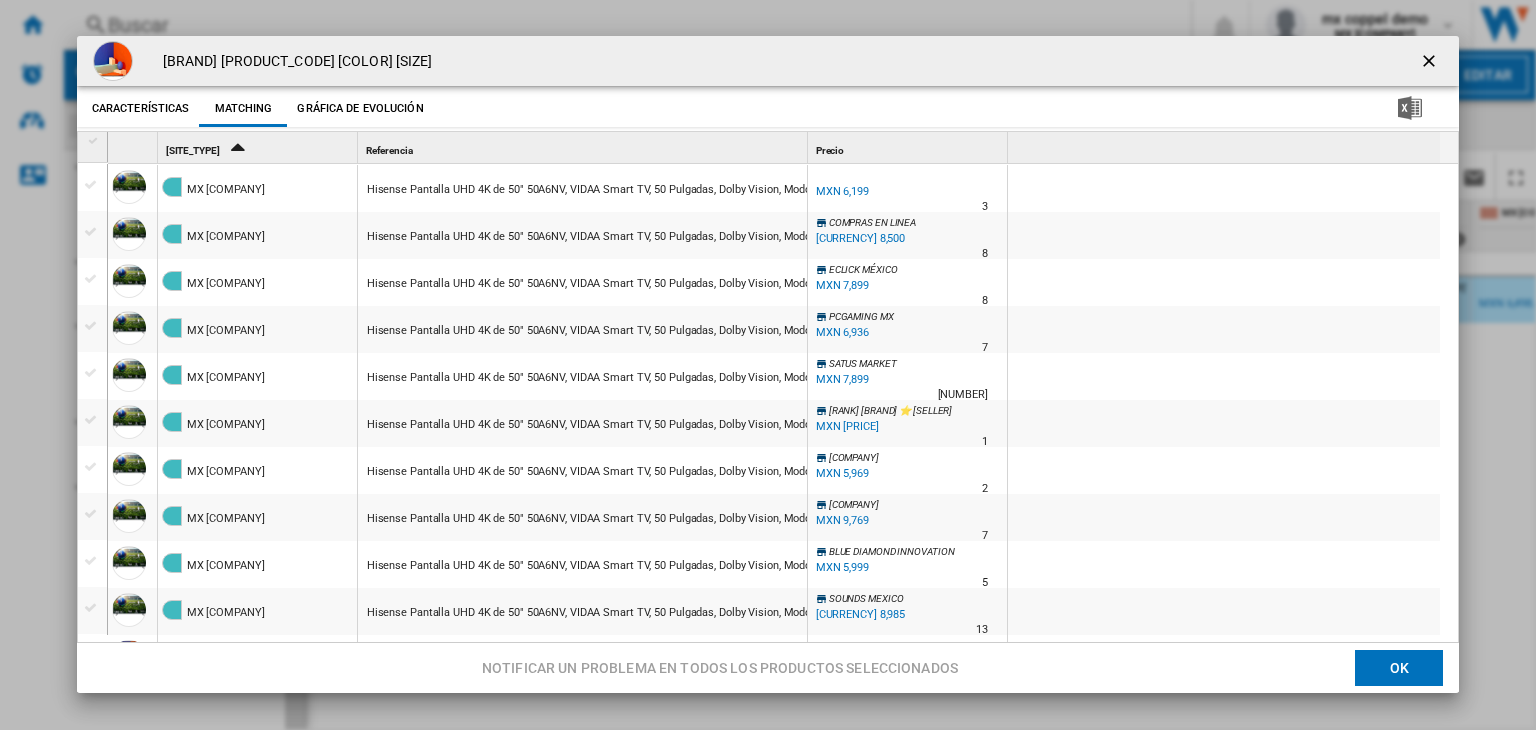 scroll, scrollTop: 0, scrollLeft: 0, axis: both 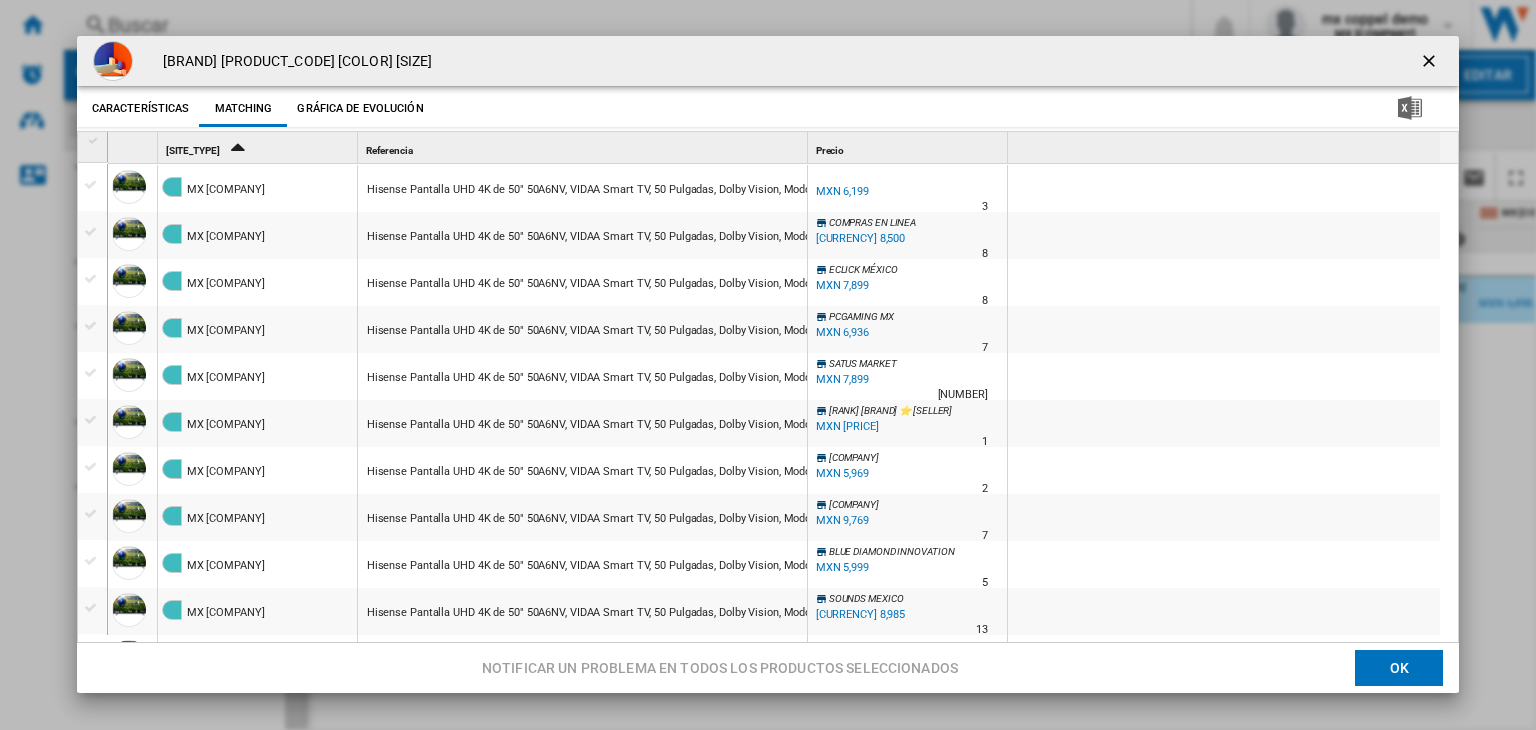 click at bounding box center [1431, 63] 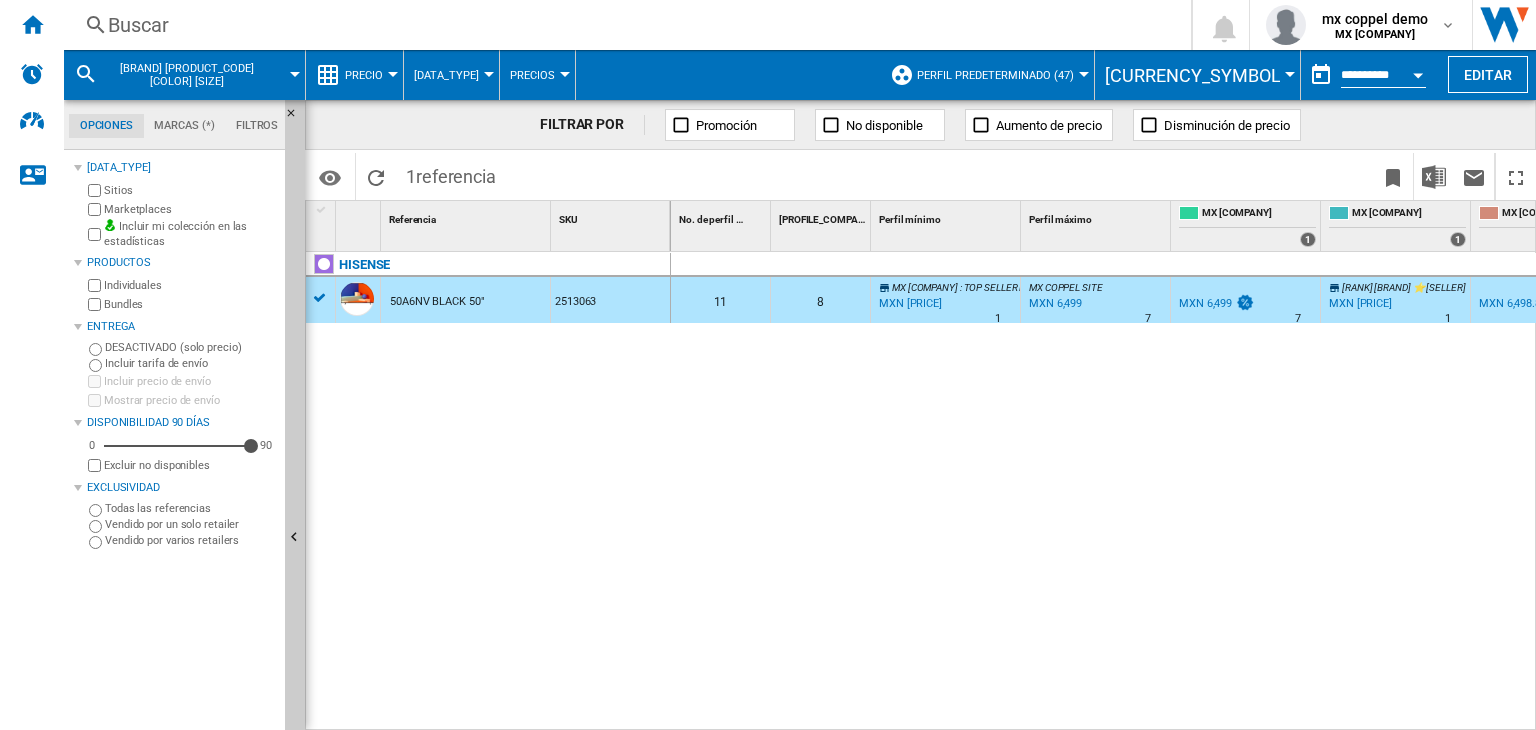 click on "Buscar" at bounding box center [623, 25] 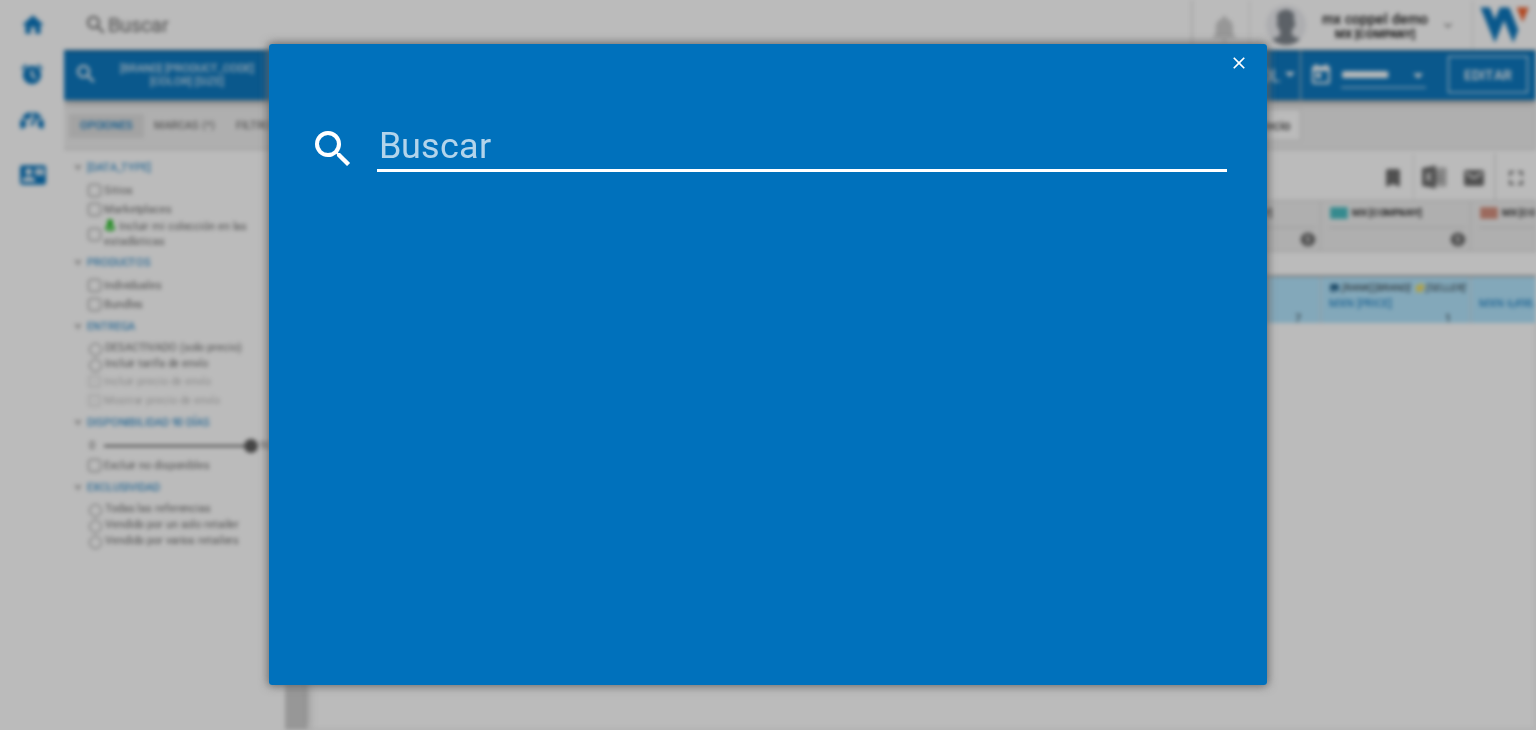 click at bounding box center [802, 148] 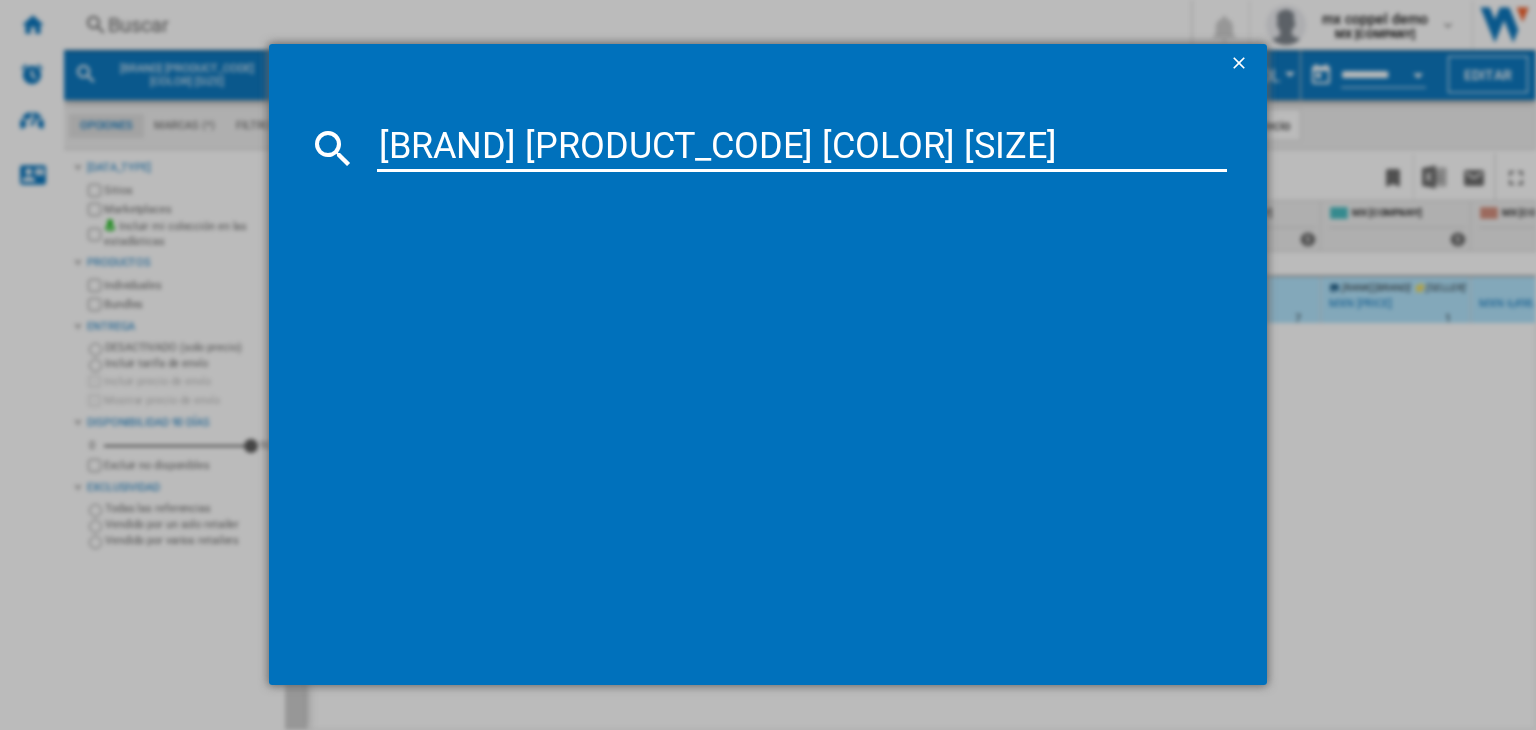 type on "[BRAND] [PRODUCT_CODE] [COLOR] [SIZE]" 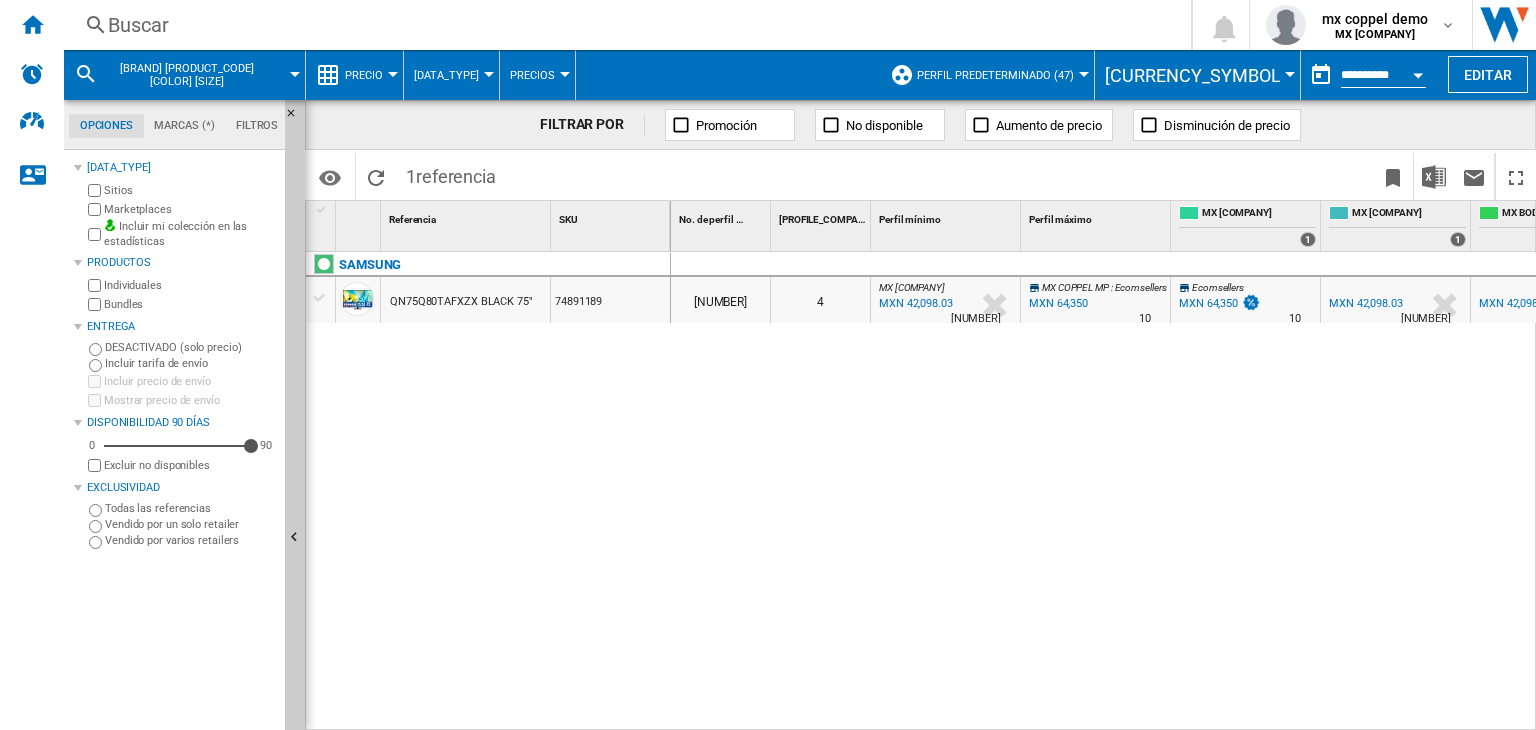 click on "QN75Q80TAFXZX BLACK 75"" at bounding box center [461, 302] 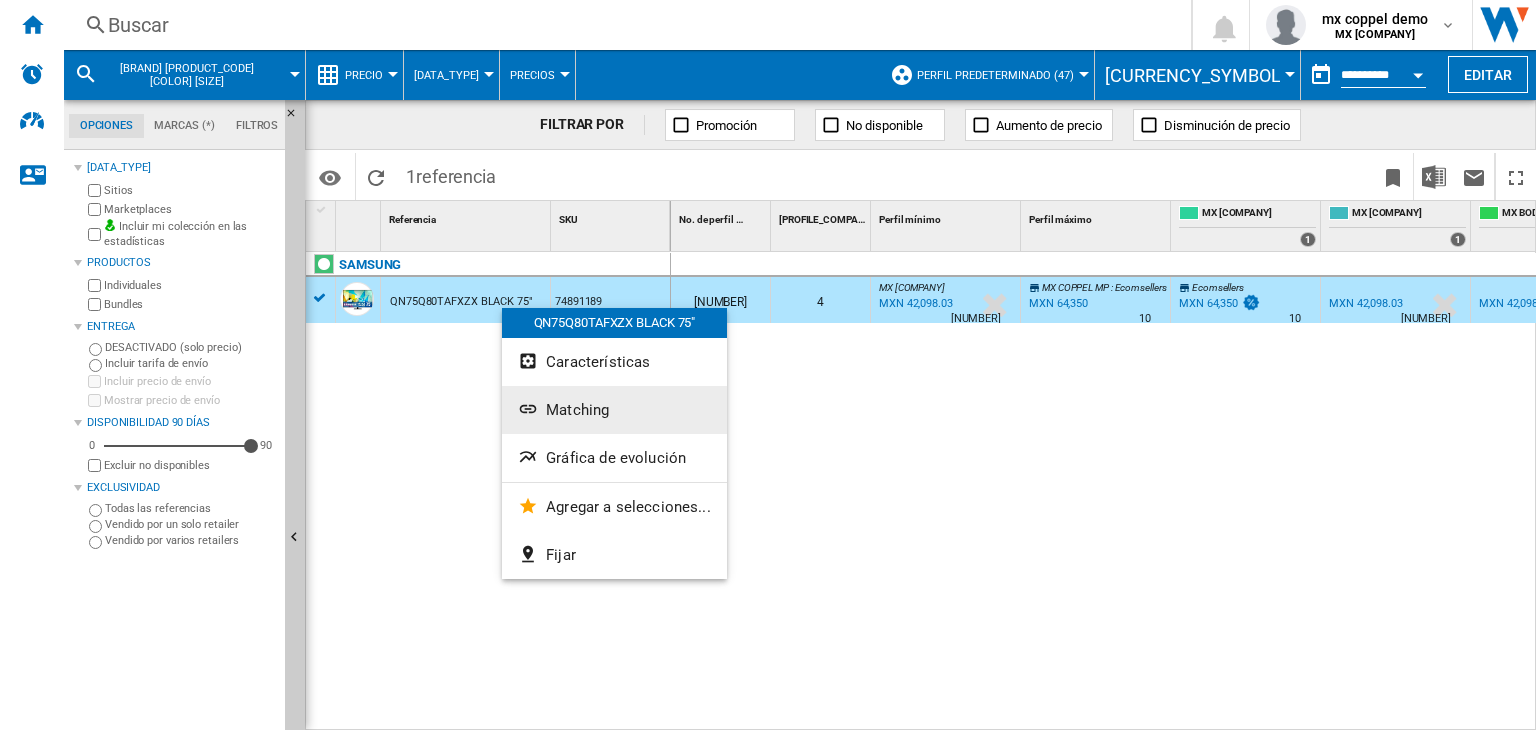 click on "Matching" at bounding box center (614, 410) 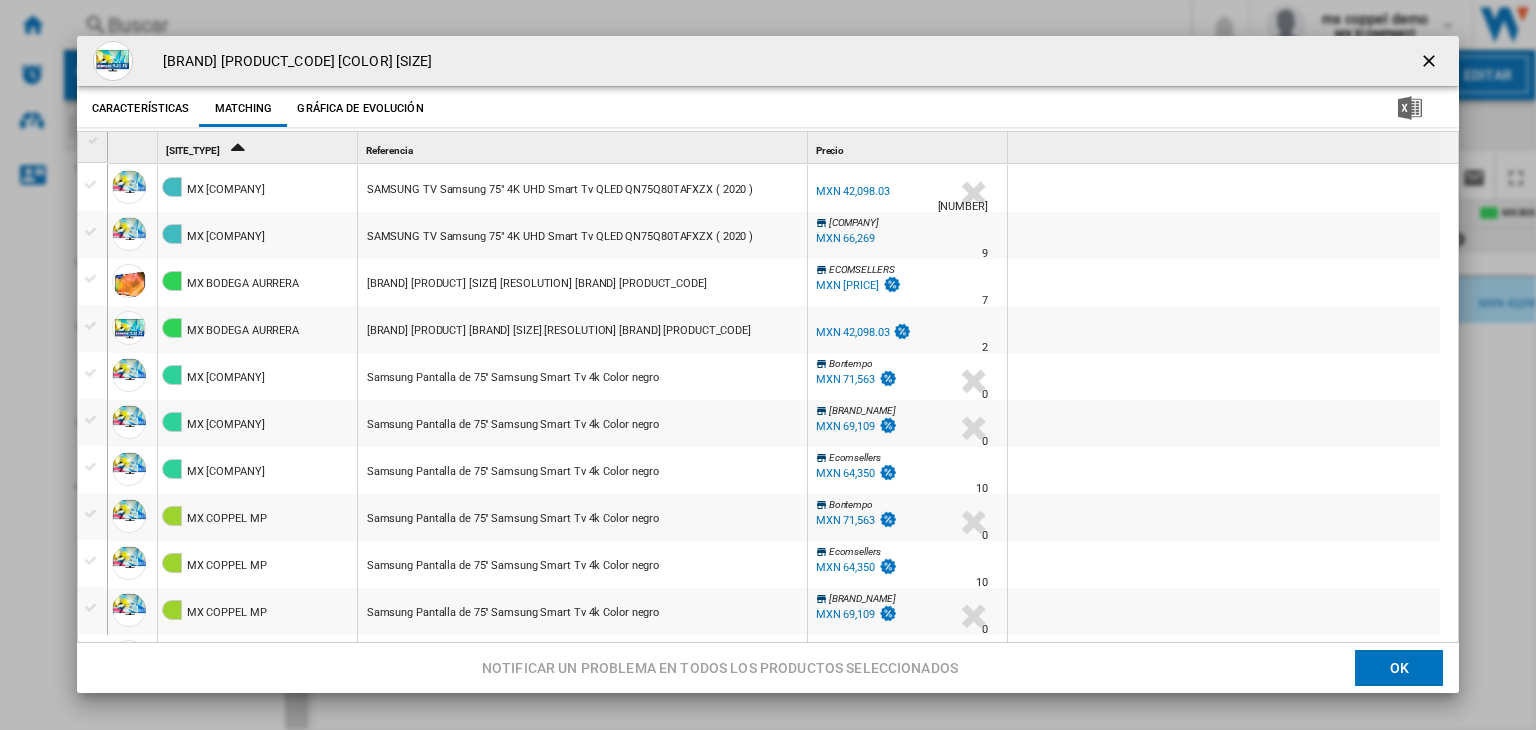 click on "MXN 42,098.03" at bounding box center [851, 192] 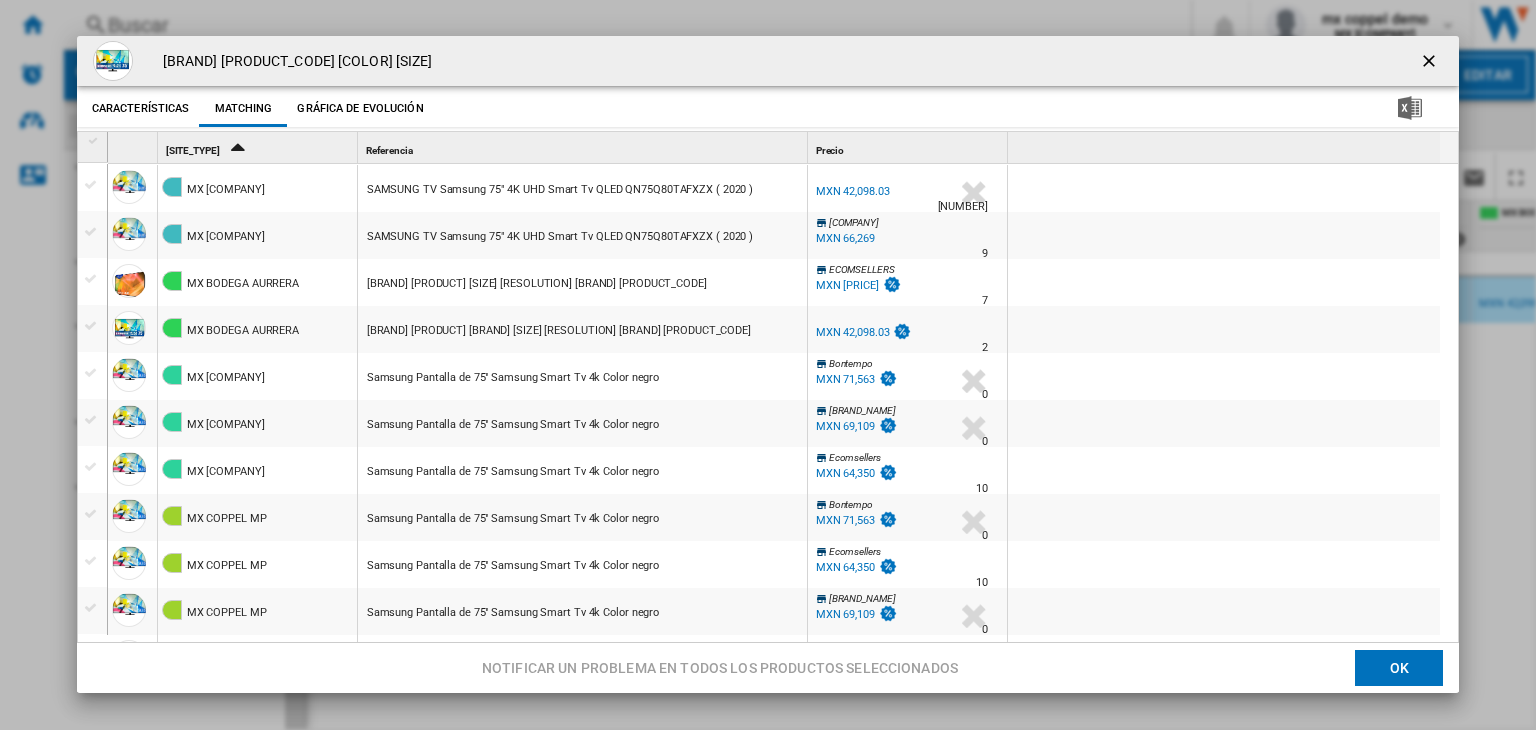 click at bounding box center [1431, 61] 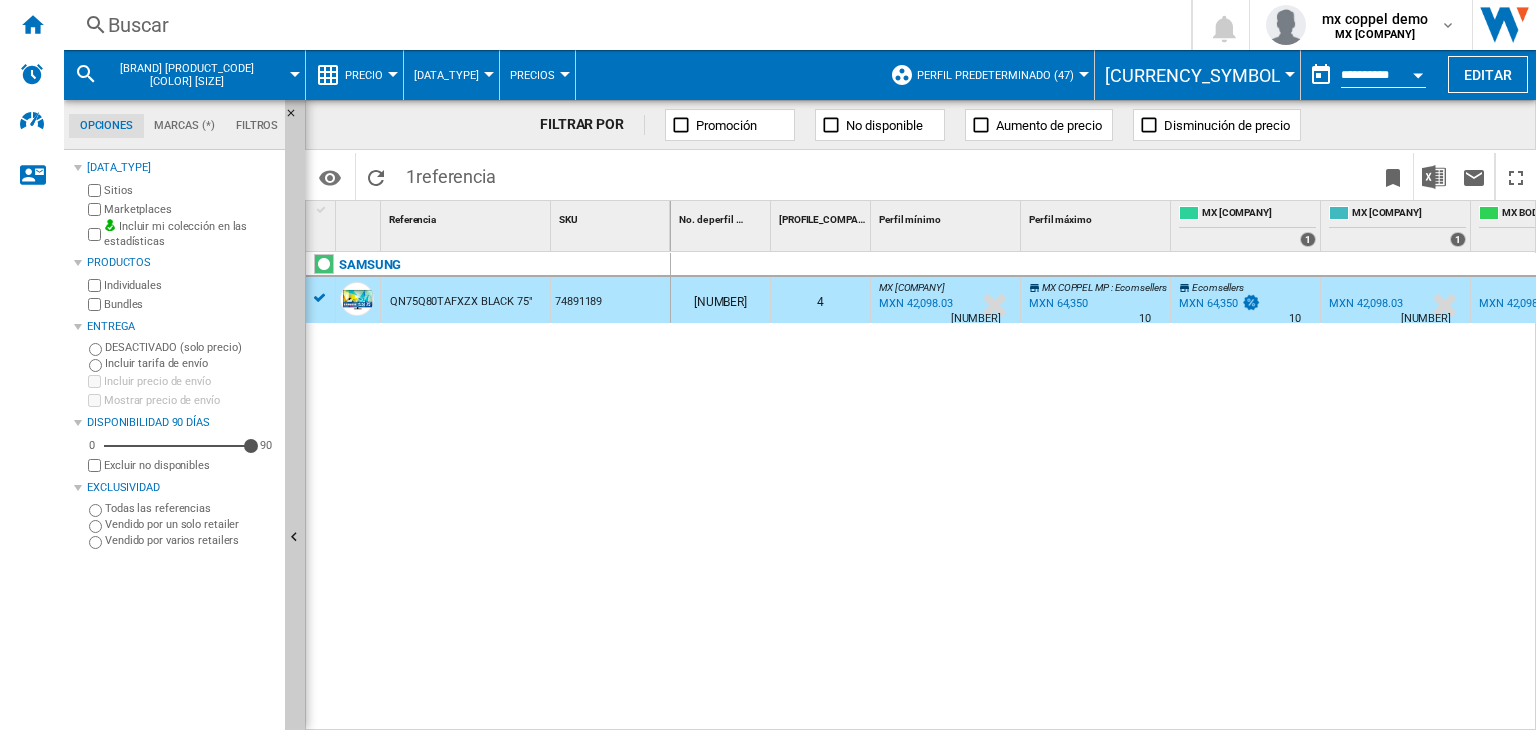 click on "Buscar" at bounding box center [623, 25] 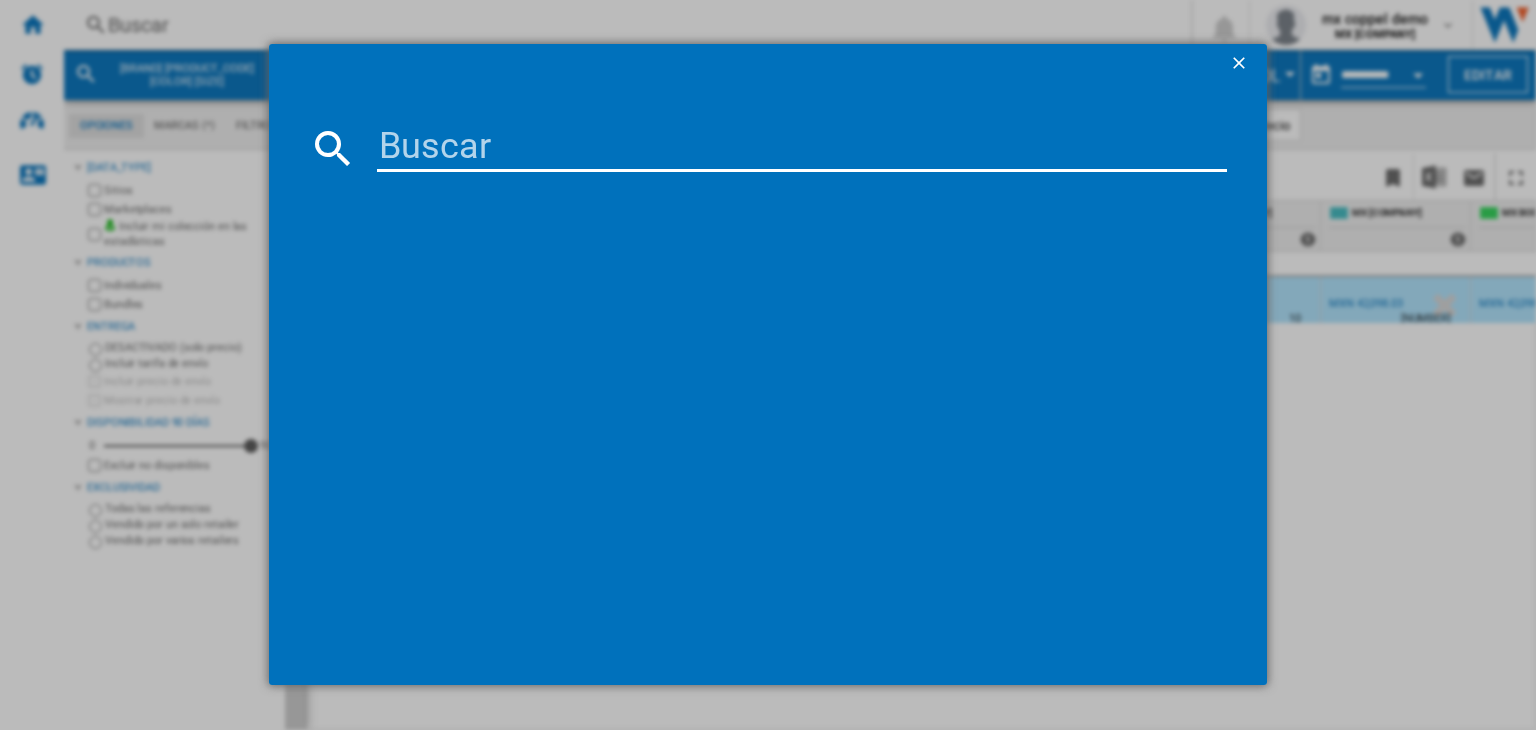 click at bounding box center [802, 148] 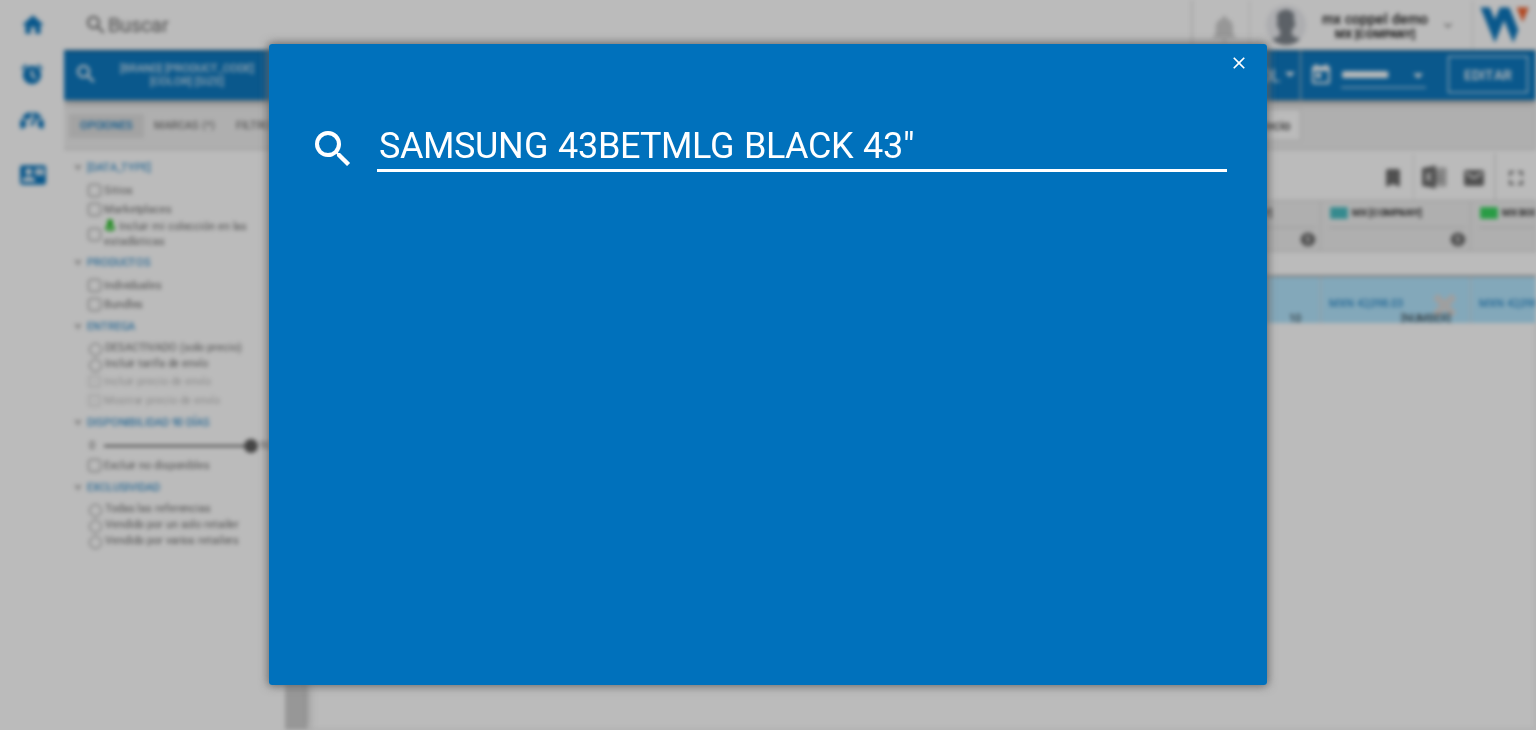 type on "SAMSUNG 43BETMLG BLACK 43"" 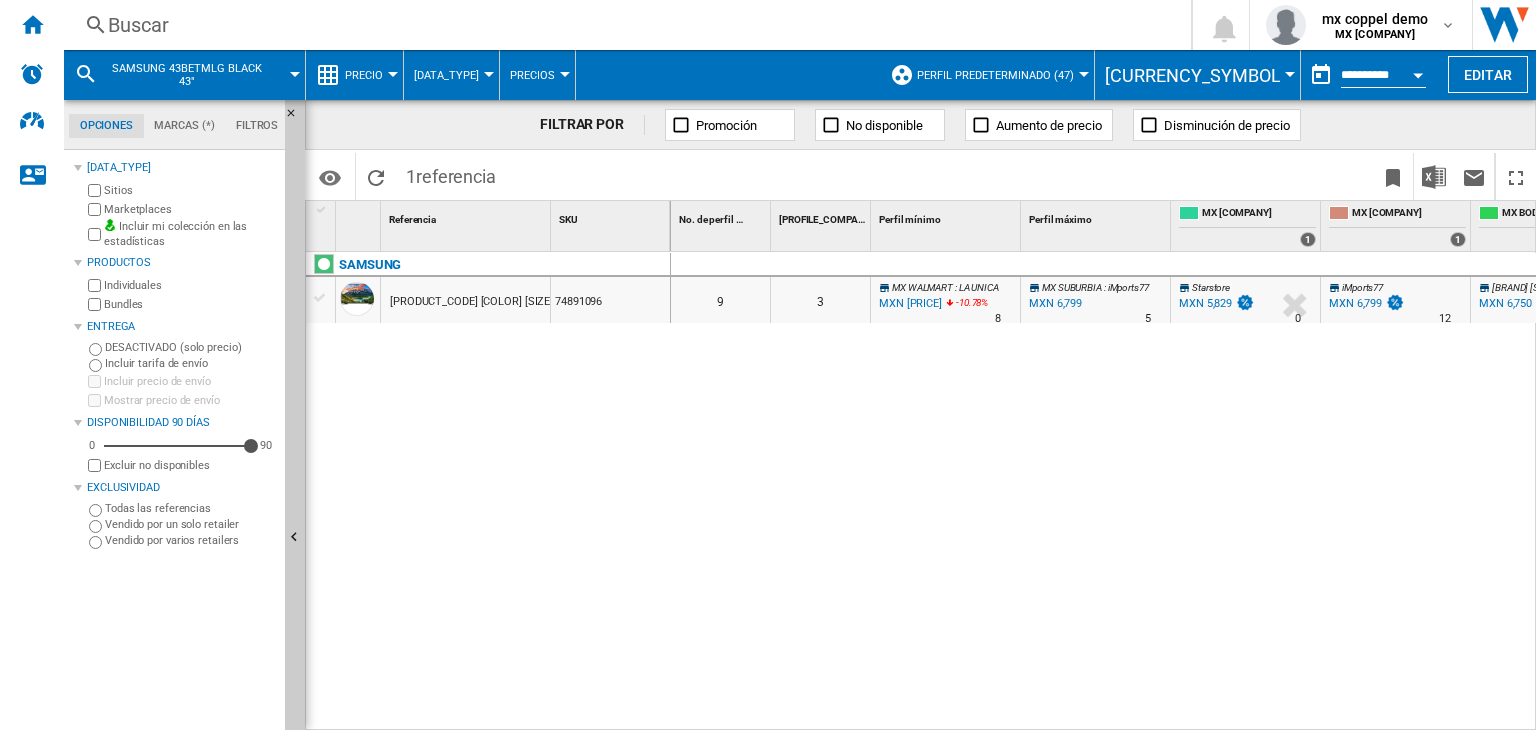 click on "[PRODUCT_CODE] [COLOR] [SIZE]" at bounding box center [471, 302] 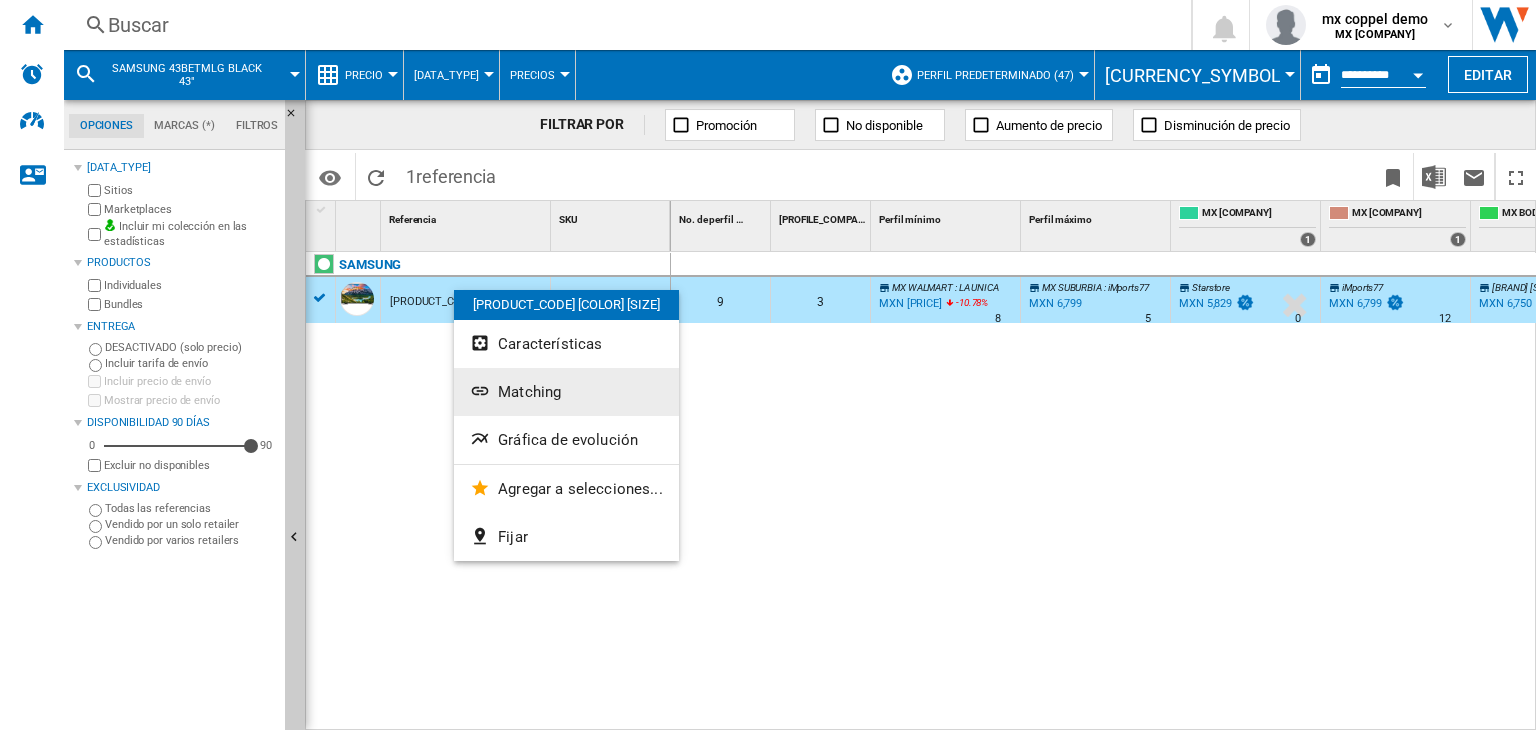 click on "Matching" at bounding box center [529, 392] 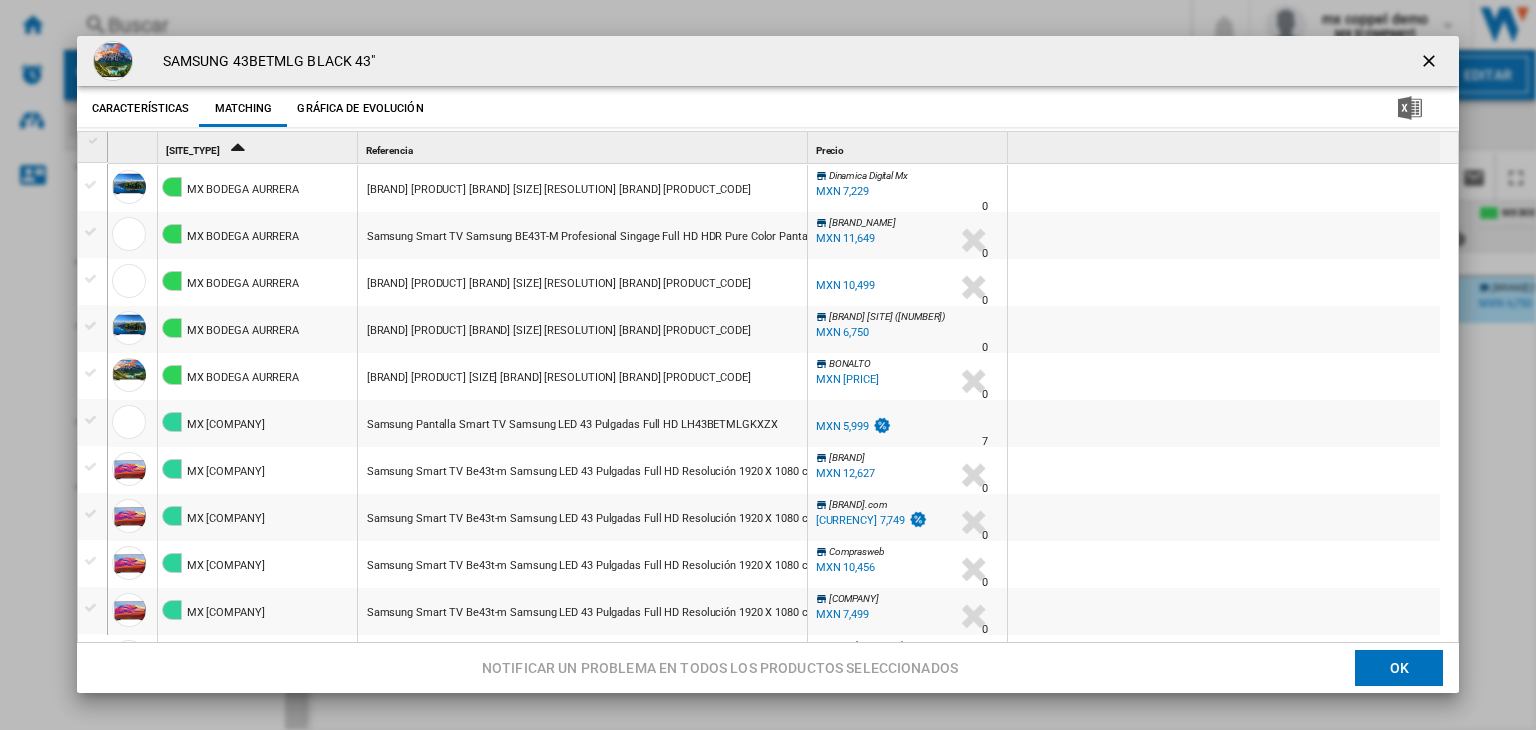 scroll, scrollTop: 600, scrollLeft: 0, axis: vertical 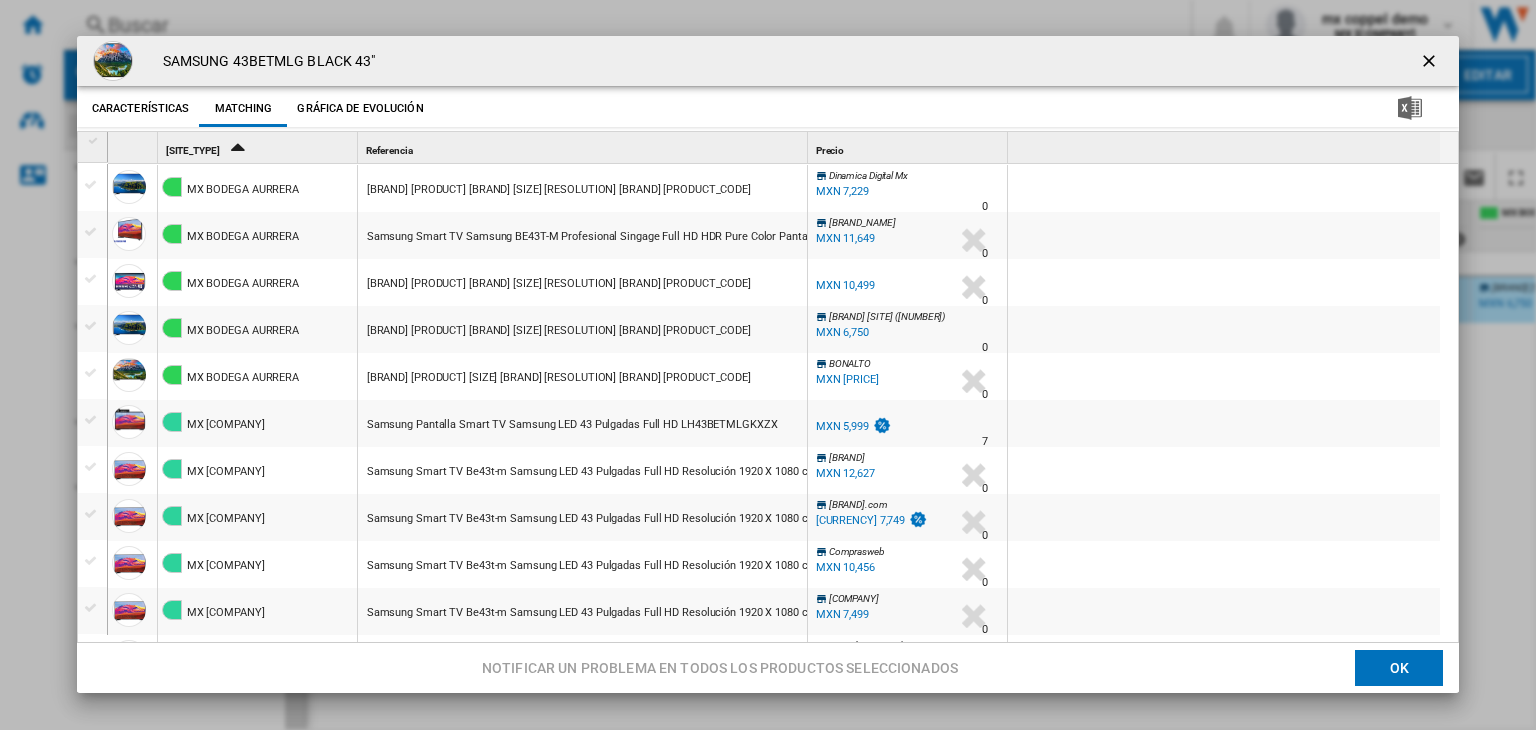 click at bounding box center [1431, 63] 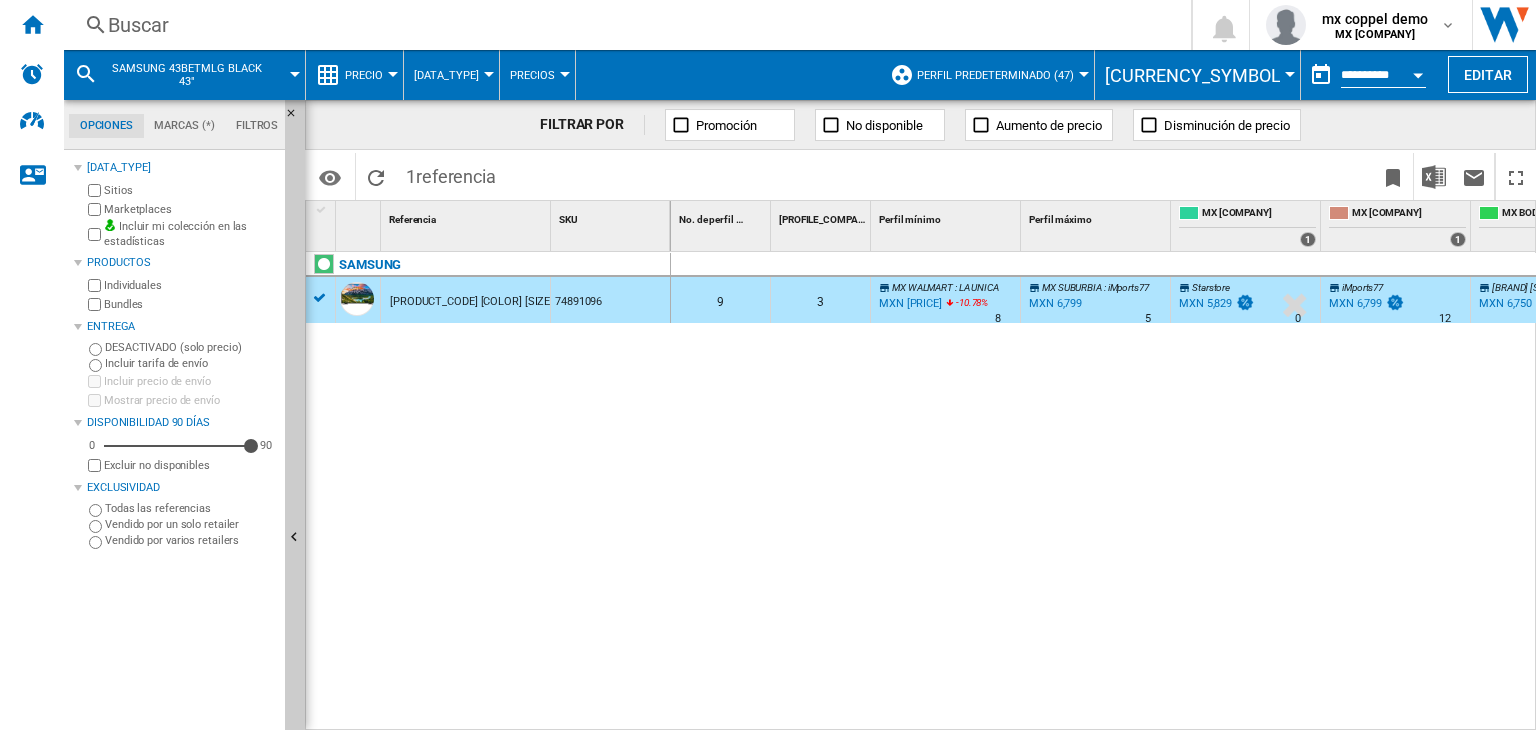 click on "Buscar" at bounding box center (623, 25) 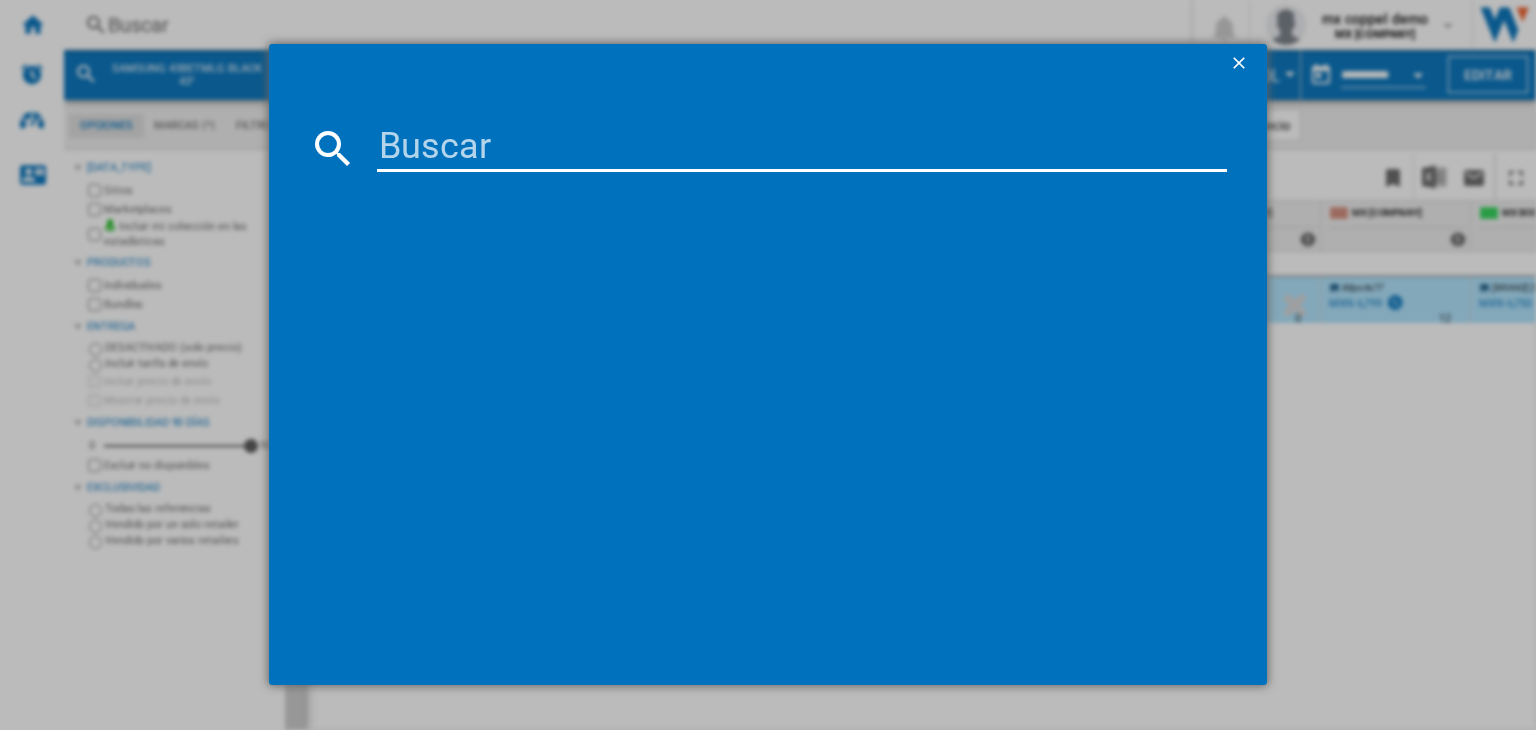 click at bounding box center [802, 148] 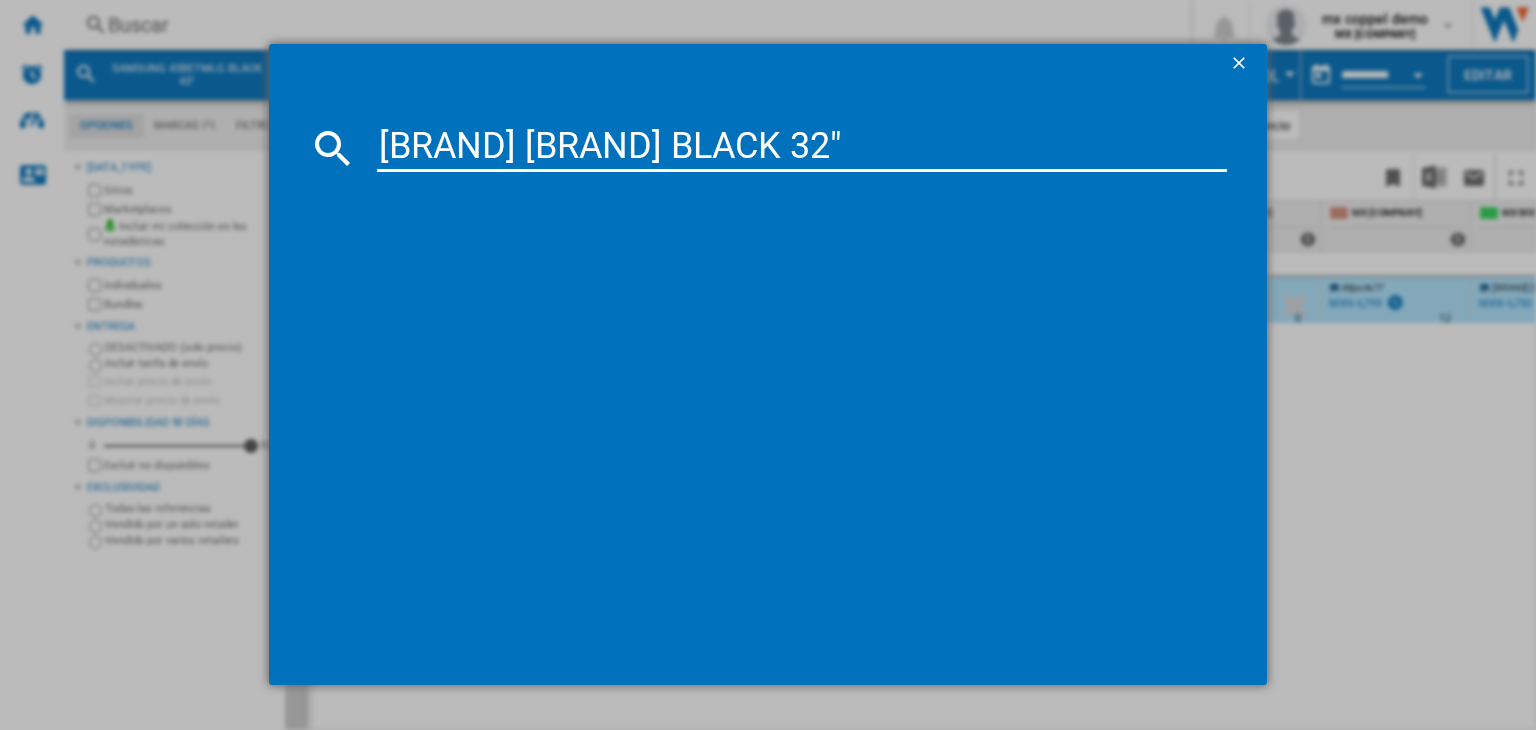 type on "[BRAND] [BRAND] BLACK 32"" 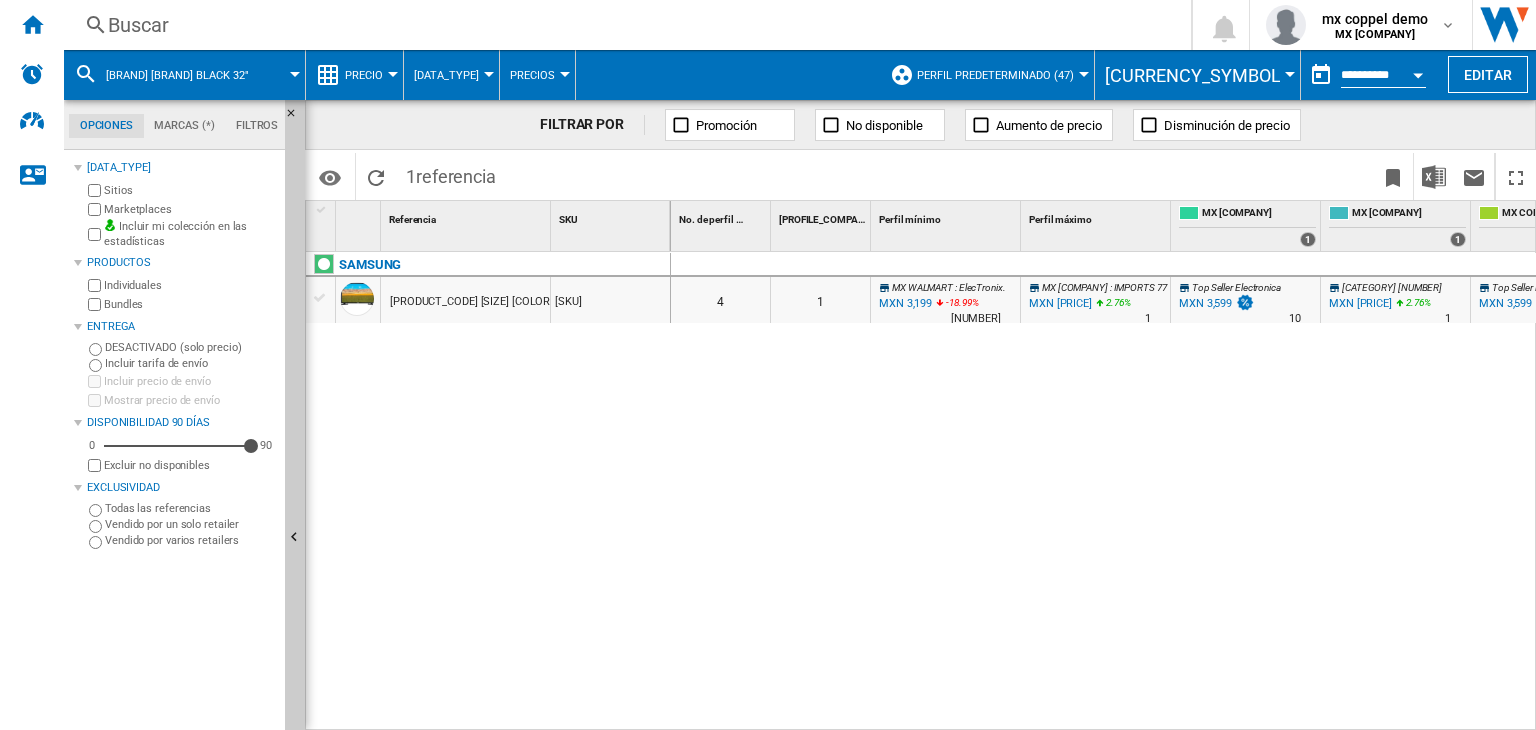 click on "[PRODUCT_CODE] [SIZE] [COLOR]" at bounding box center (471, 302) 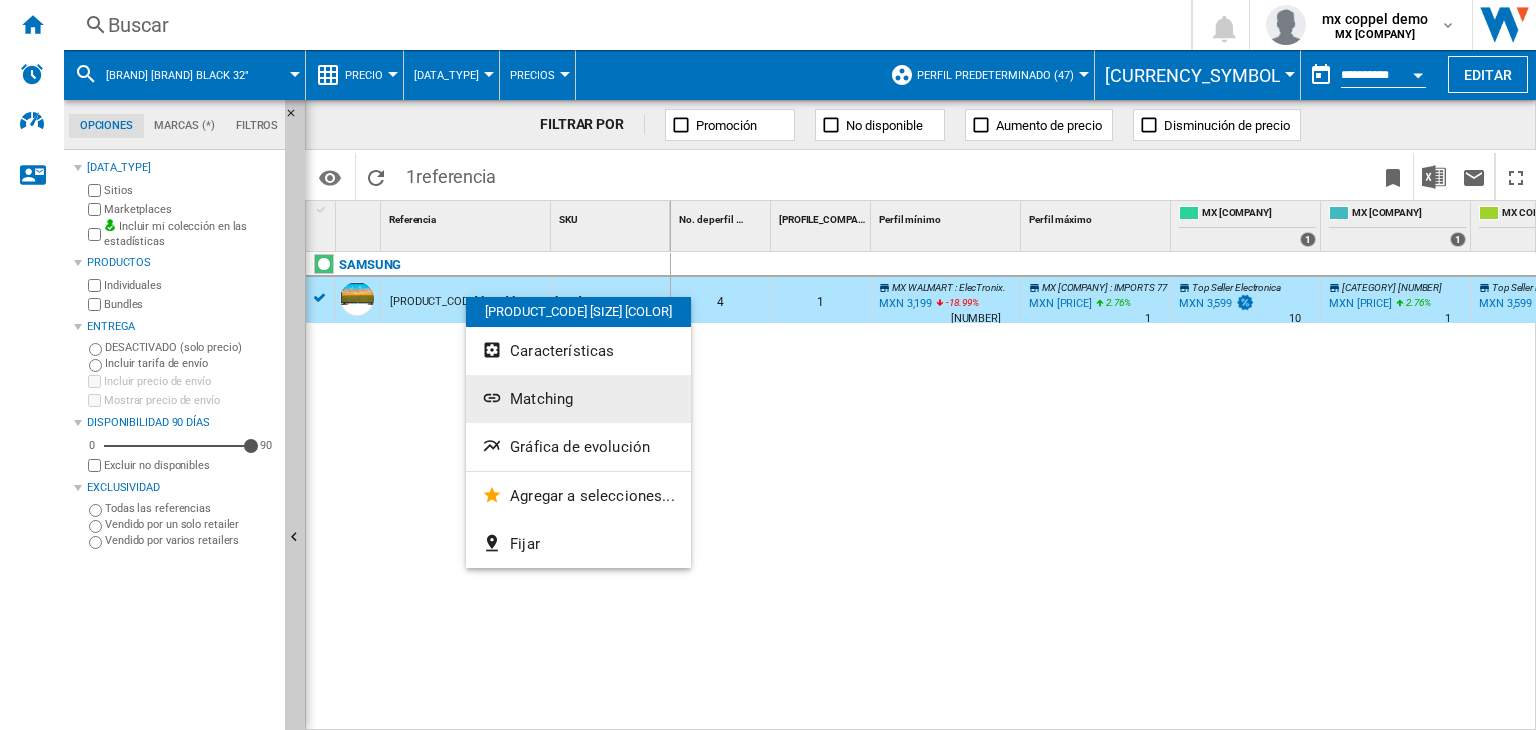 click on "Matching" at bounding box center (541, 399) 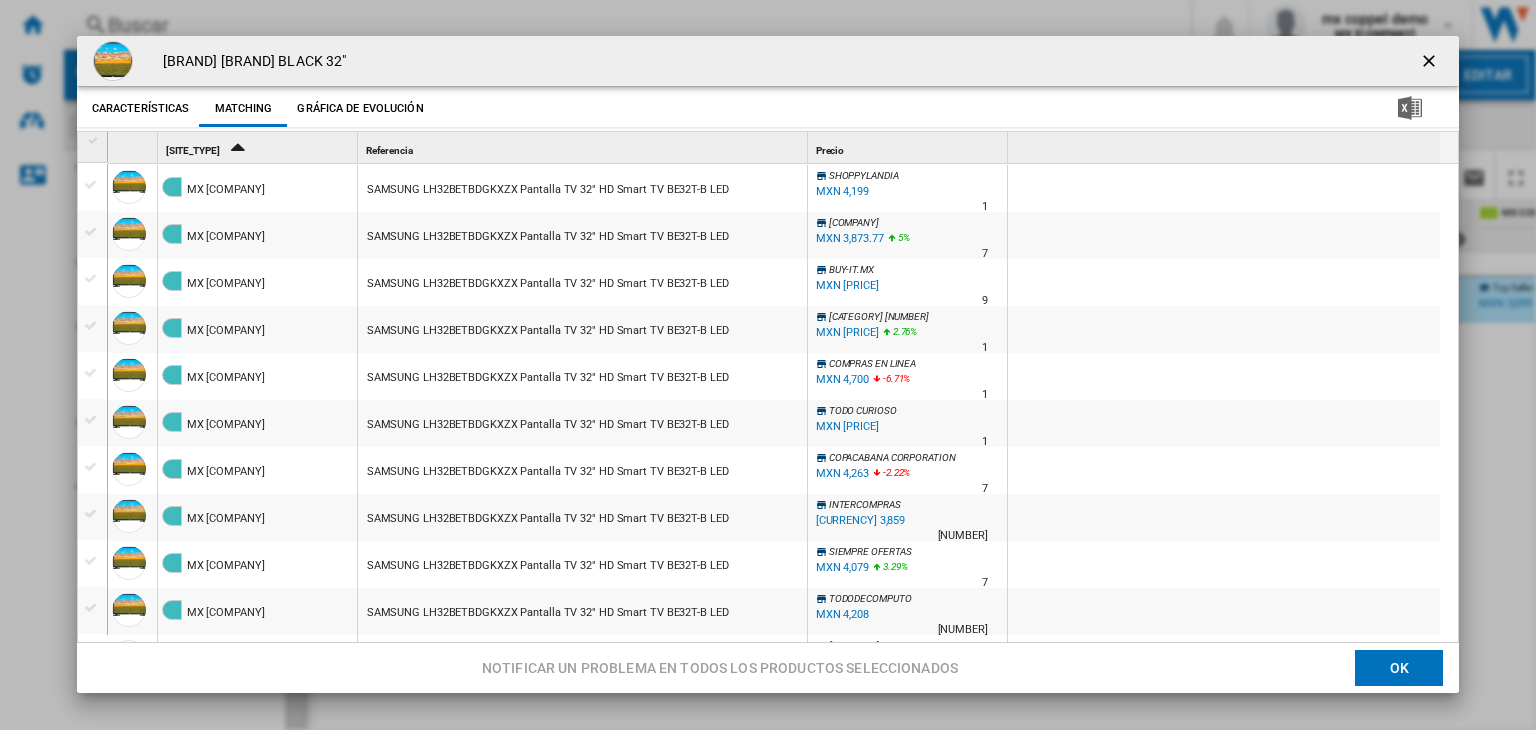 scroll, scrollTop: 100, scrollLeft: 0, axis: vertical 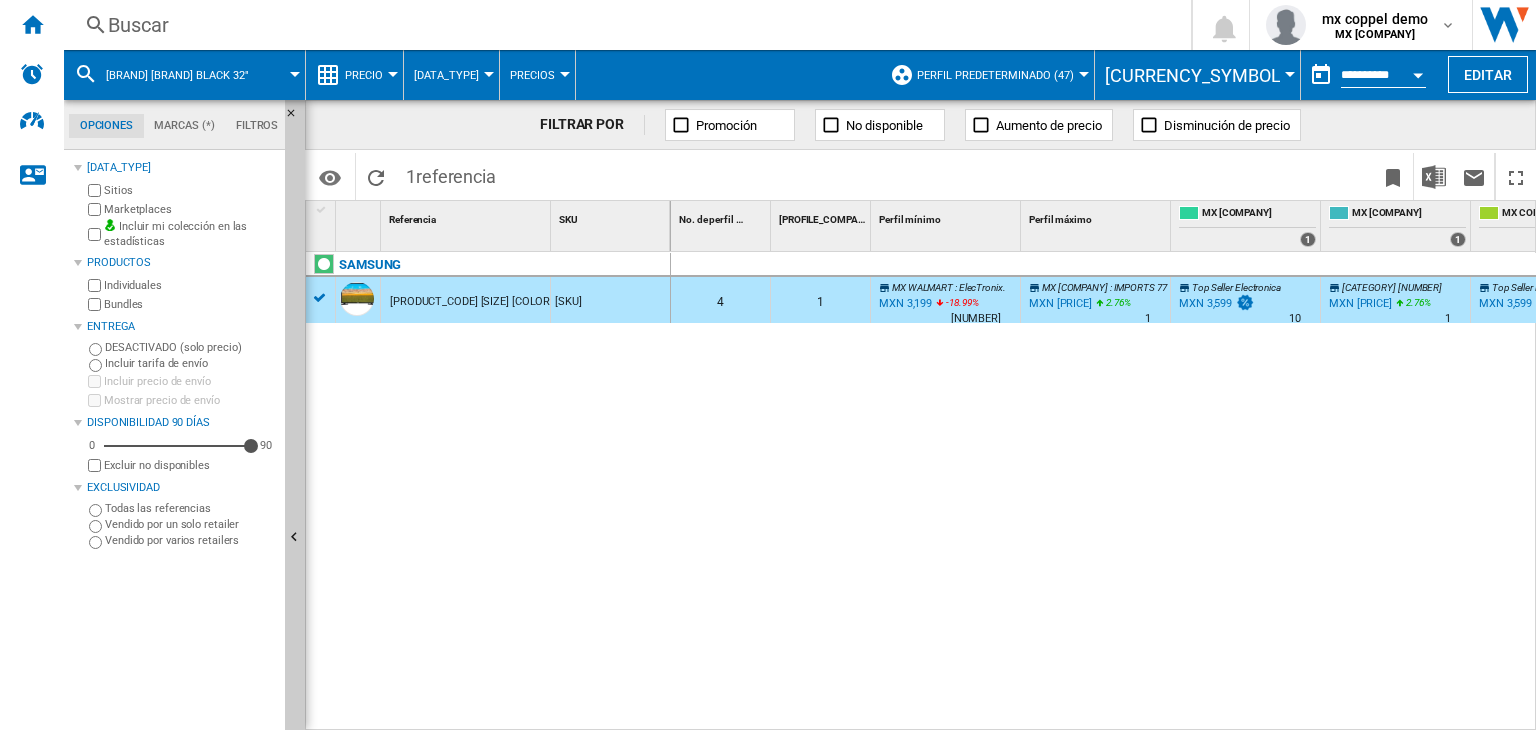 click on "Buscar" at bounding box center (623, 25) 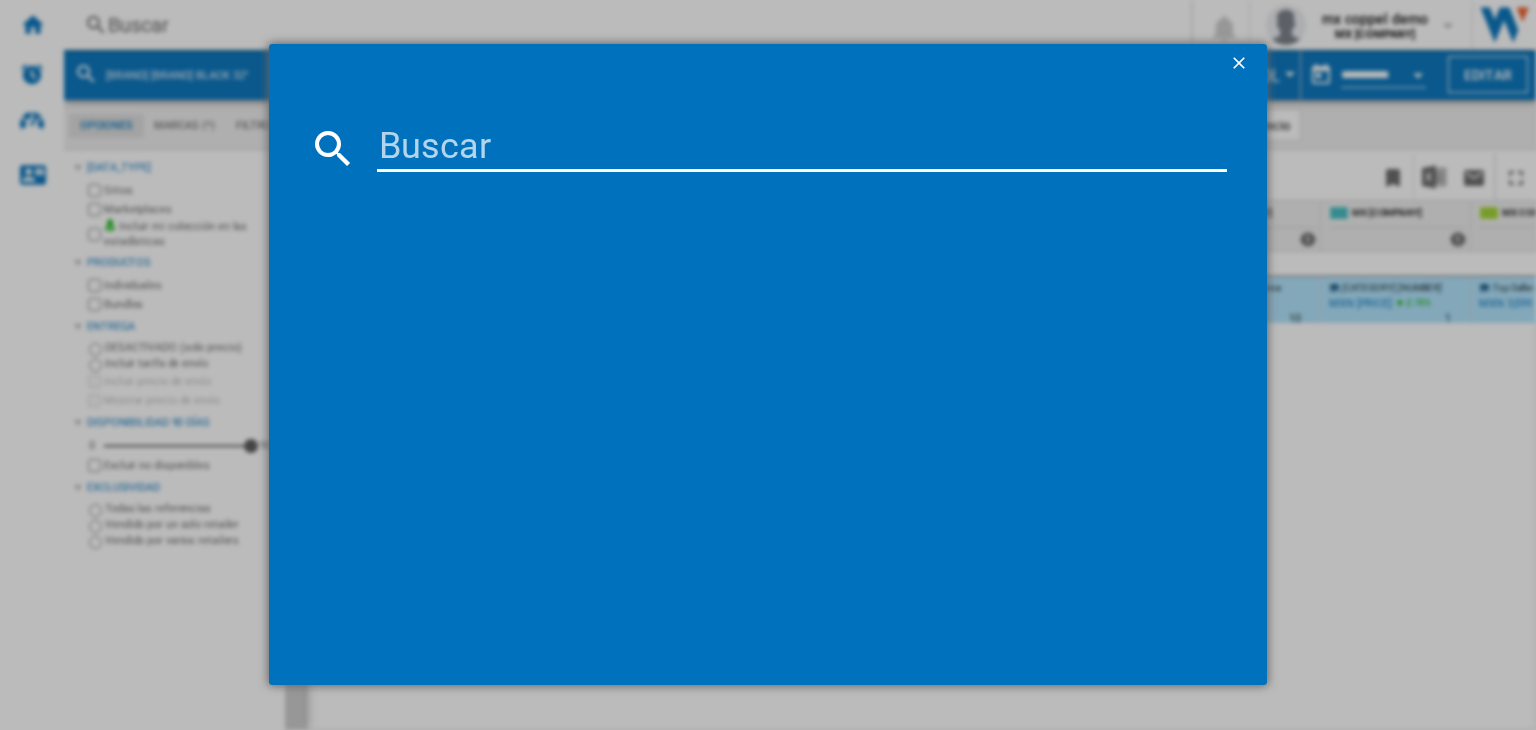 click at bounding box center [802, 148] 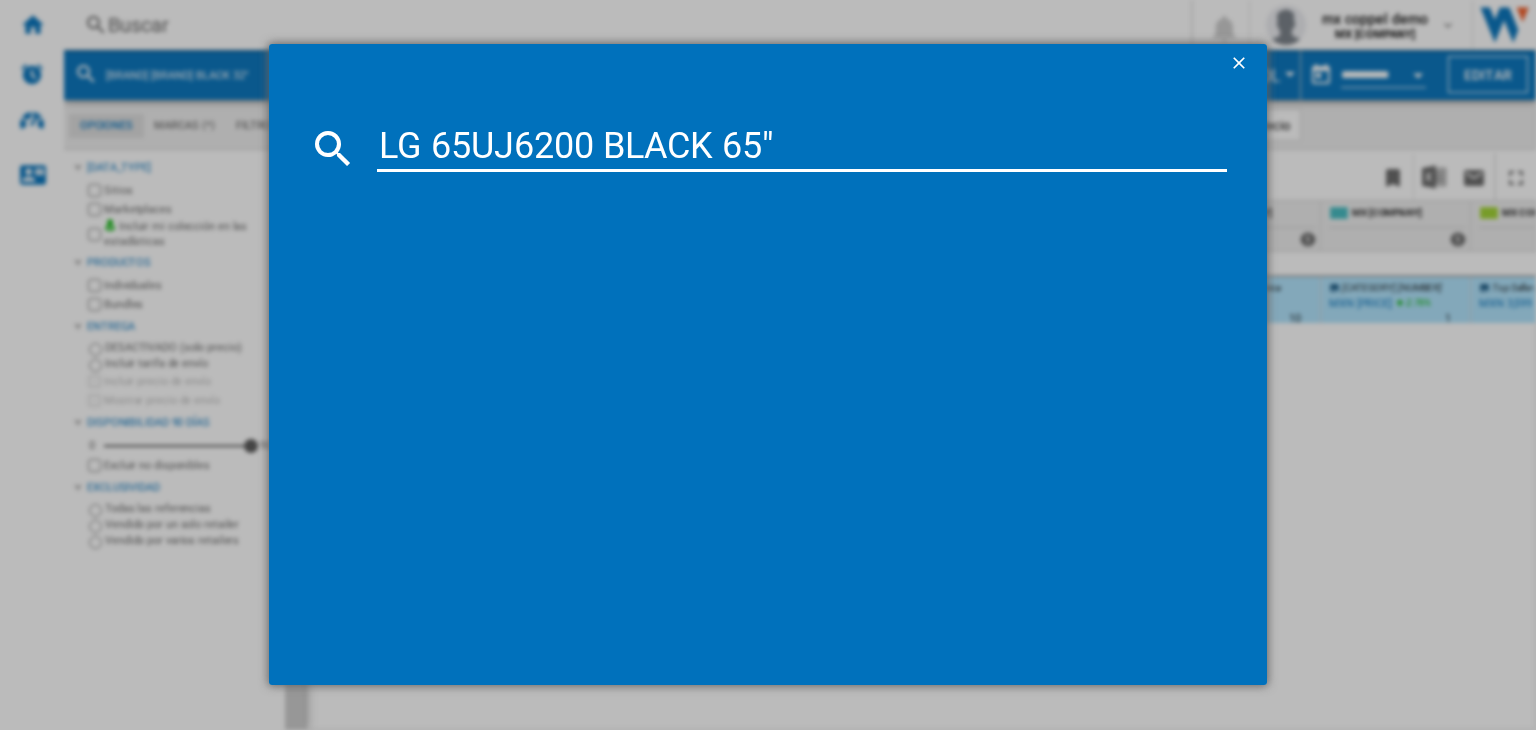 type on "LG 65UJ6200 BLACK 65"" 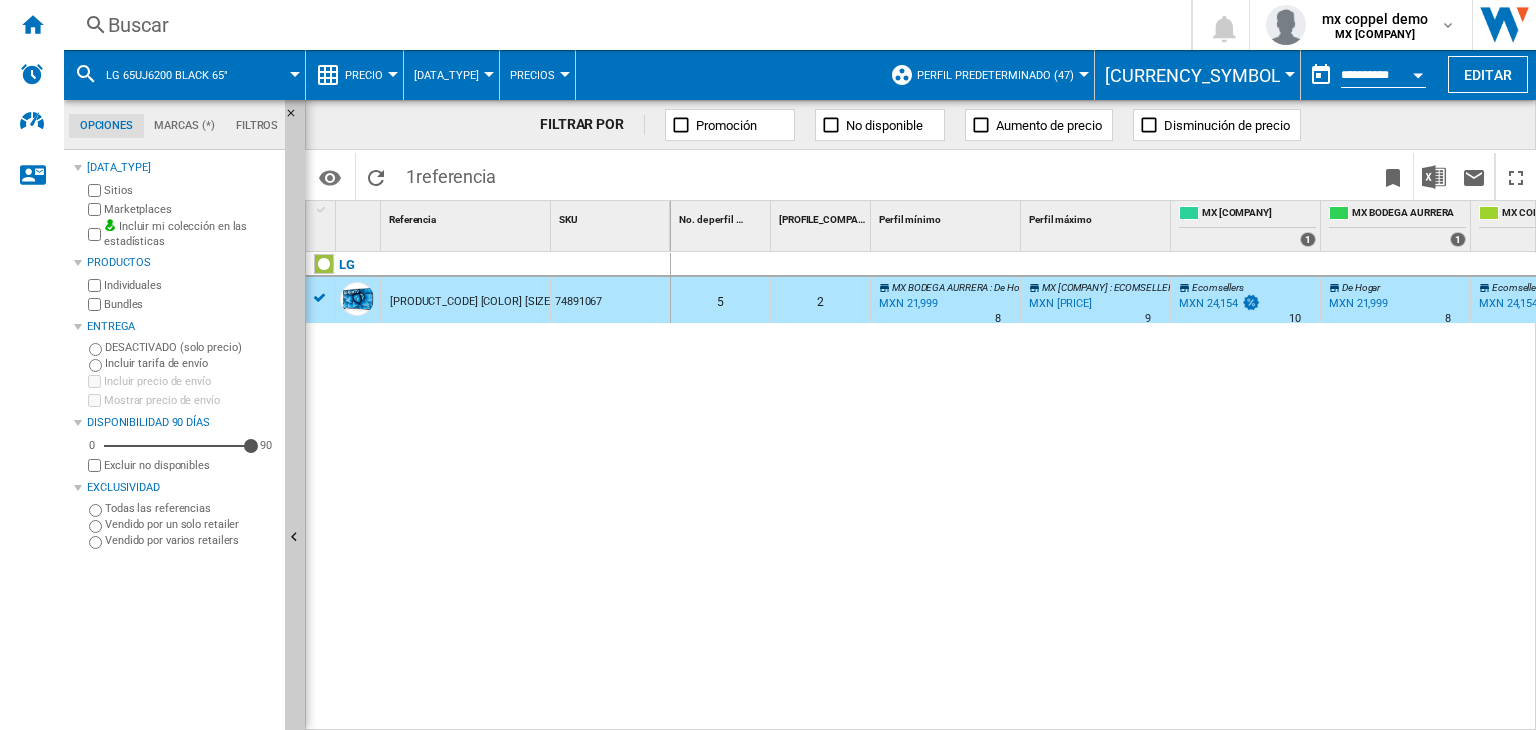 click on "[PRODUCT_CODE] [COLOR] [SIZE]" at bounding box center [471, 302] 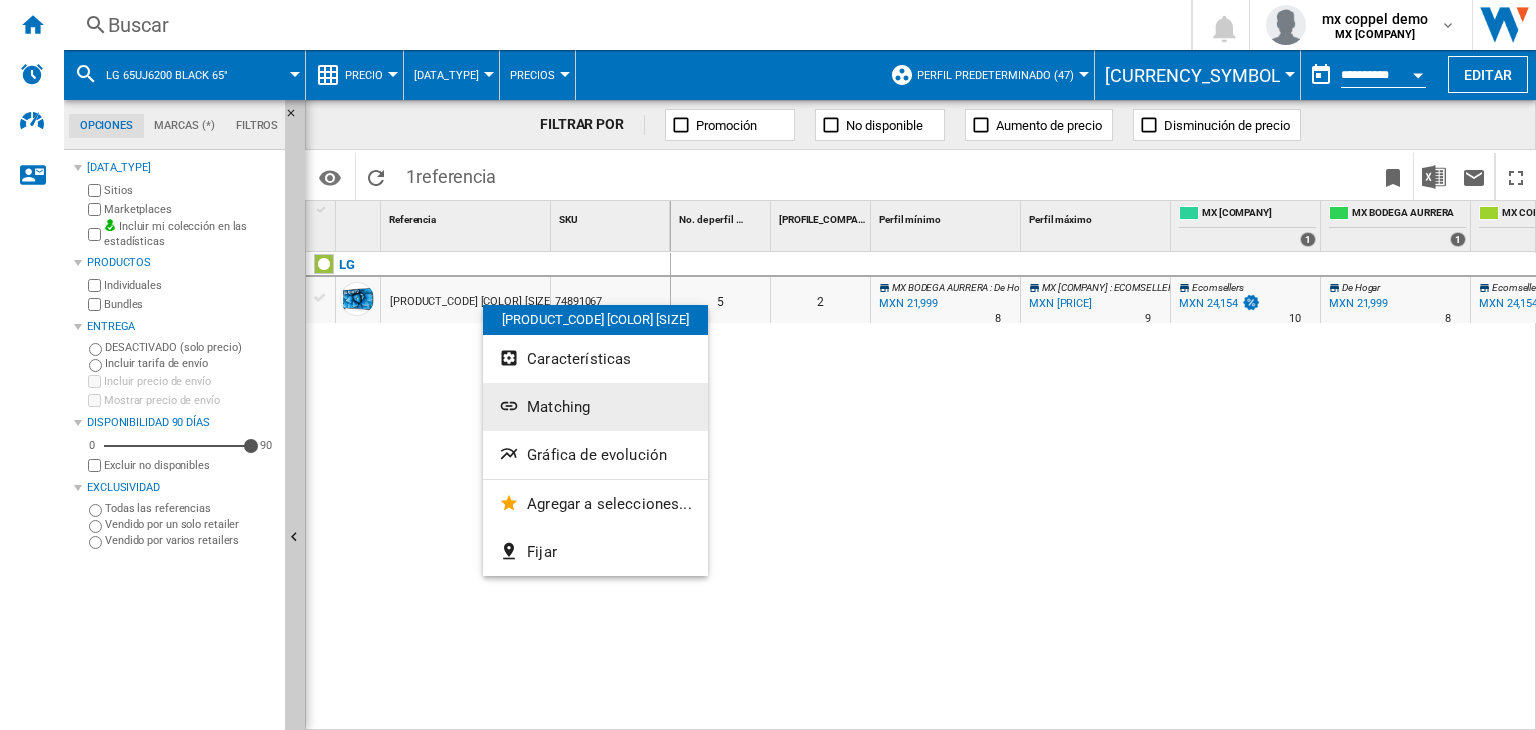 click on "Matching" at bounding box center [558, 407] 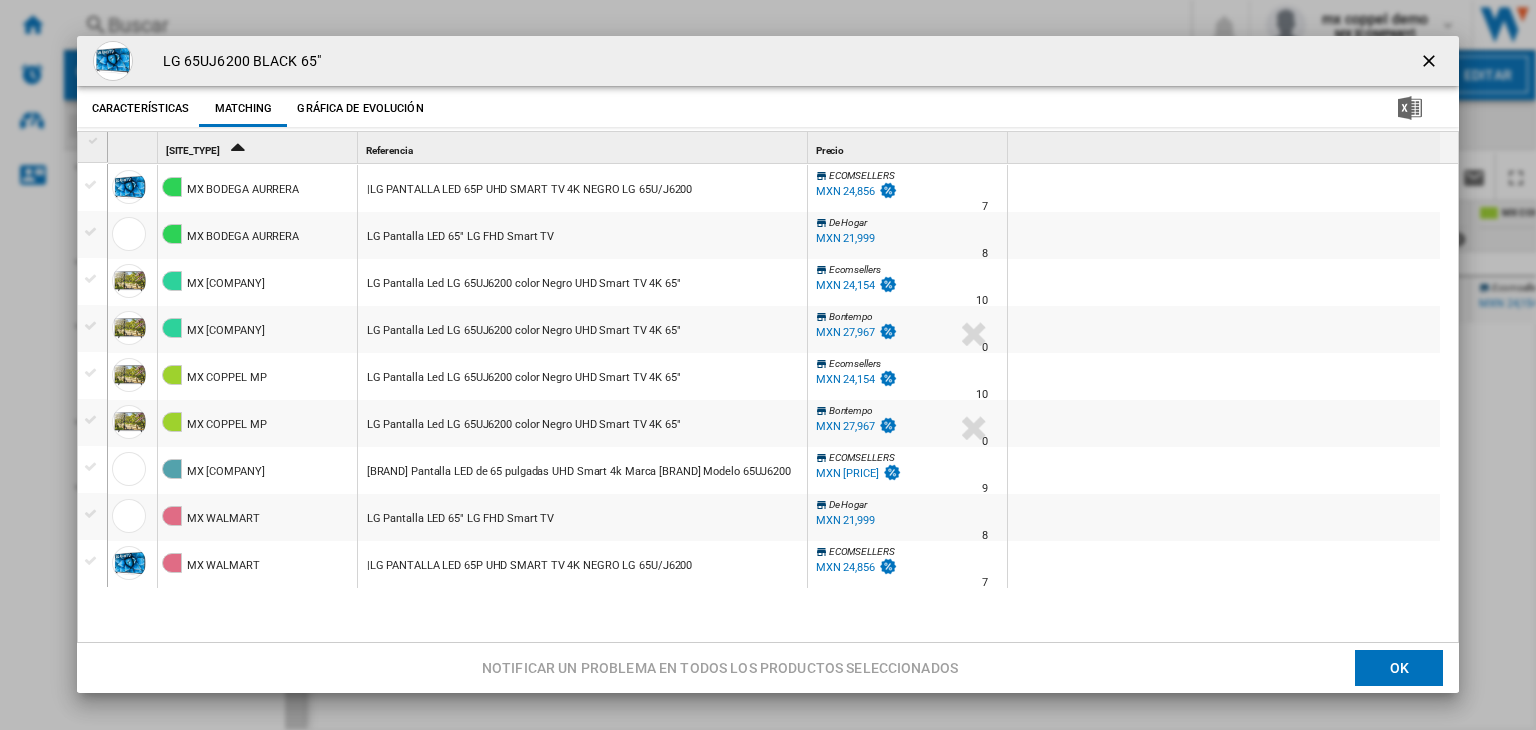 scroll, scrollTop: 0, scrollLeft: 0, axis: both 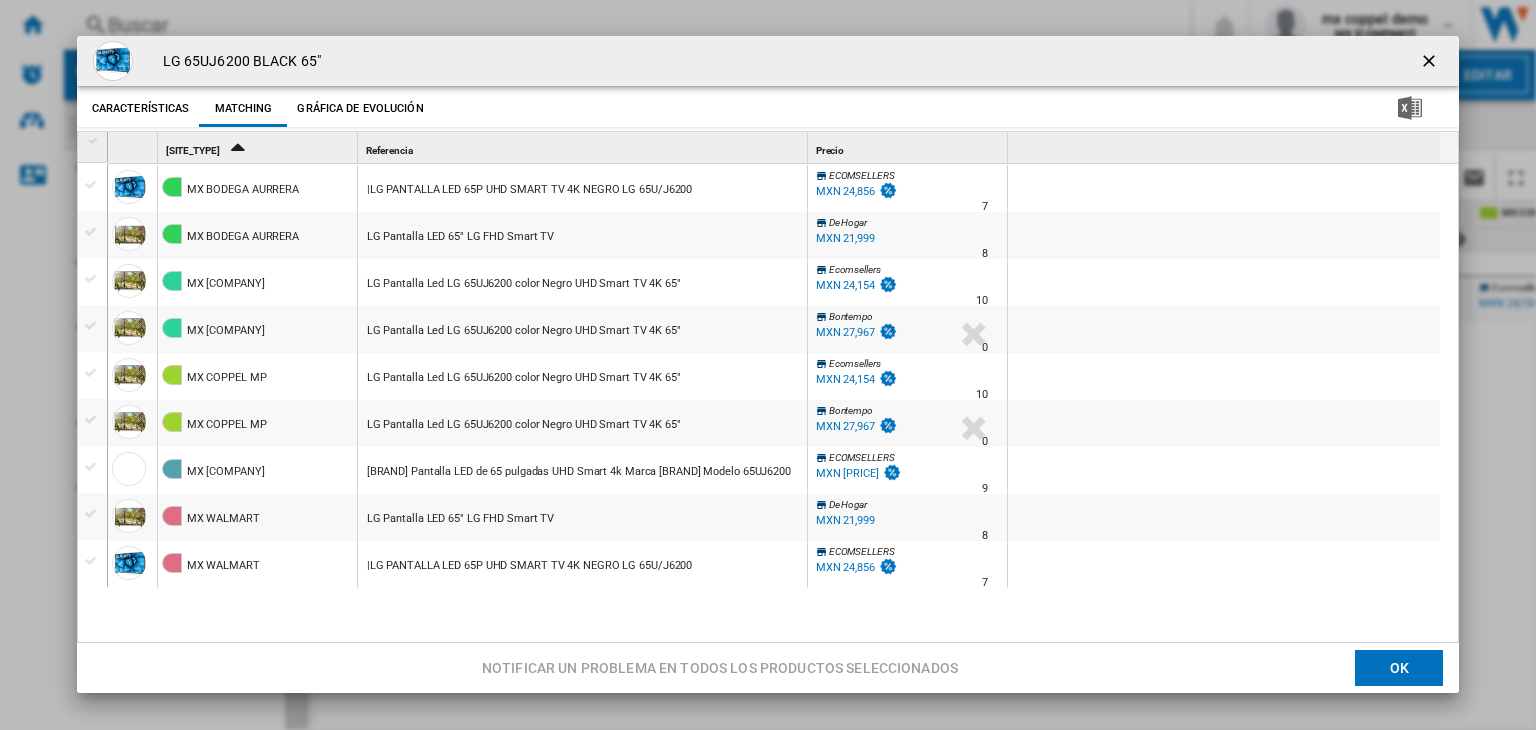 click at bounding box center (1431, 63) 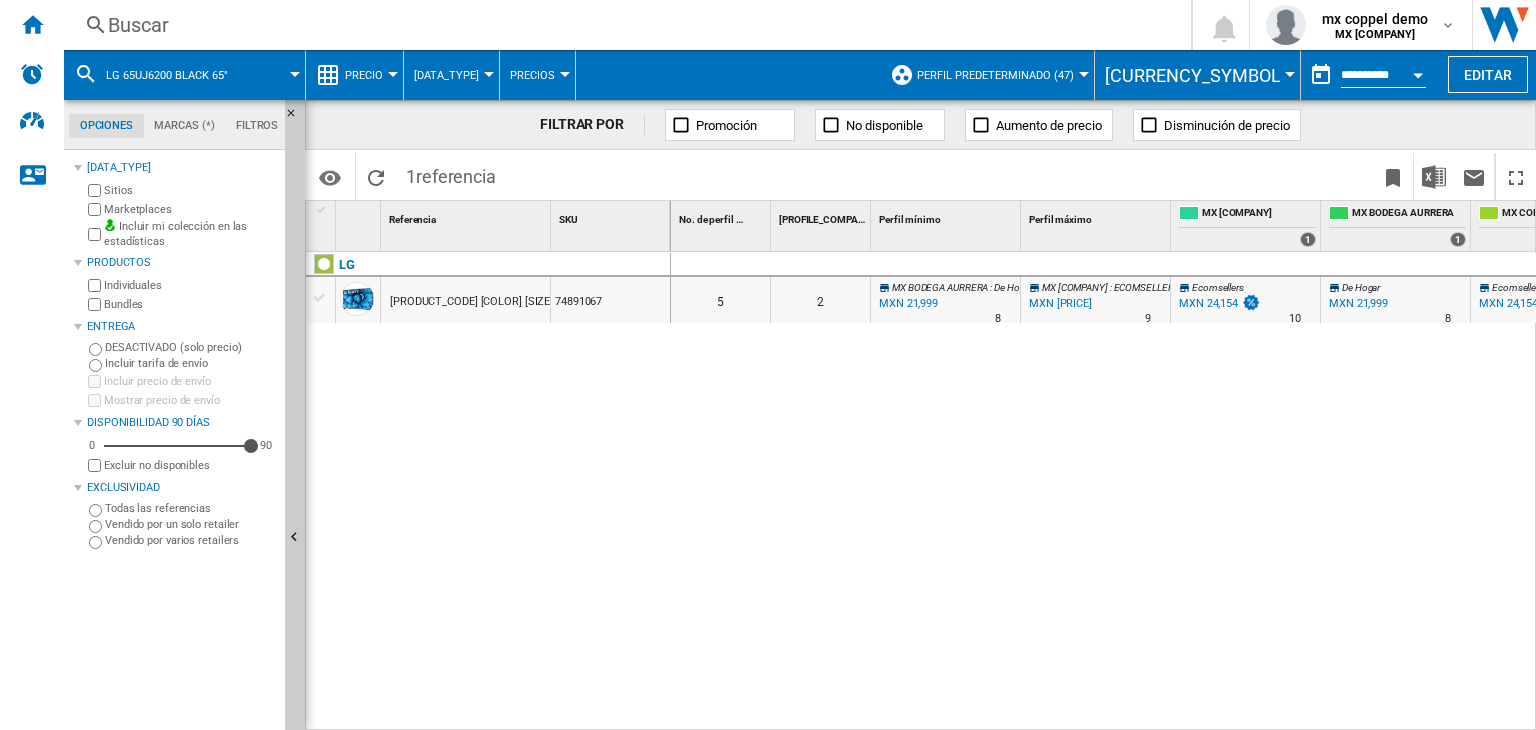click on "Buscar" at bounding box center (623, 25) 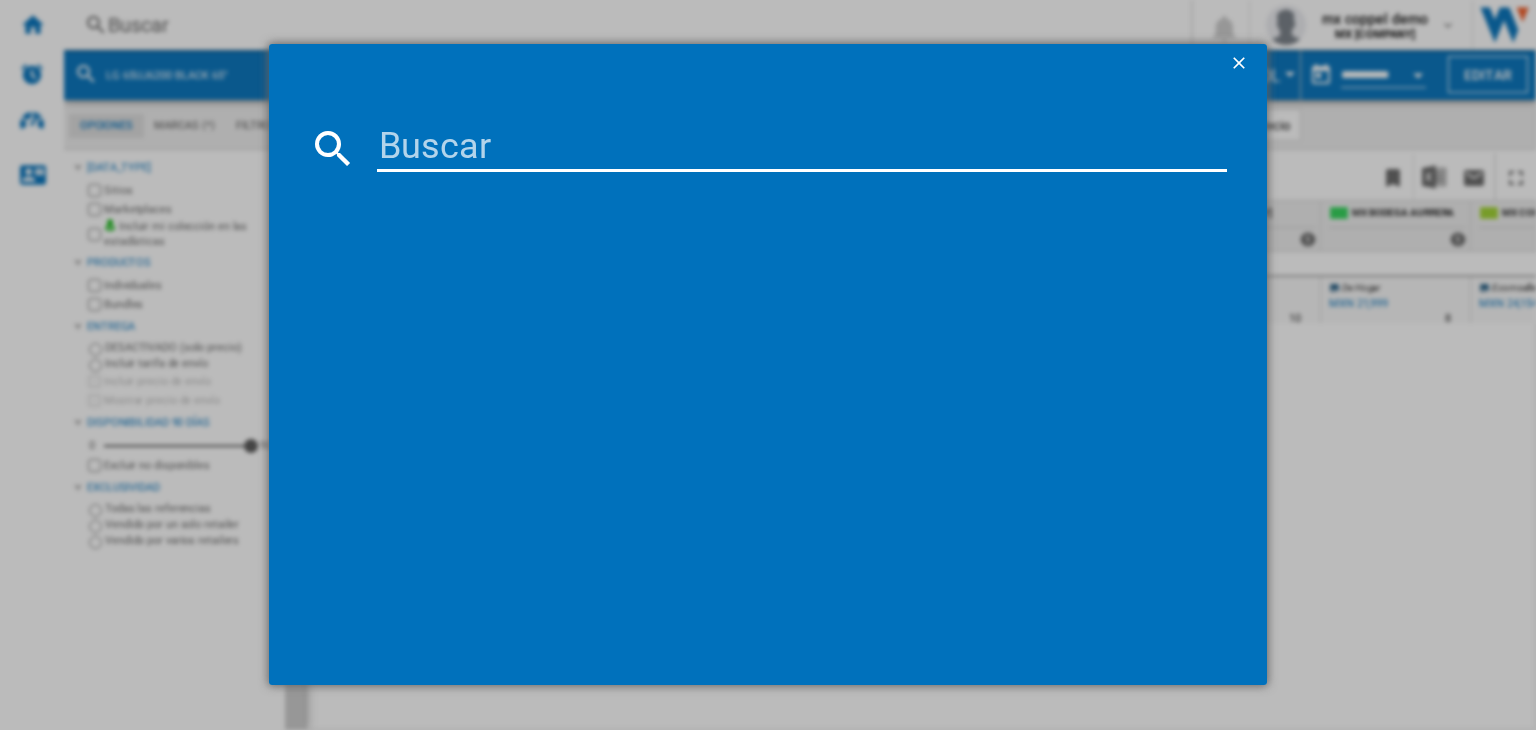 click at bounding box center [802, 148] 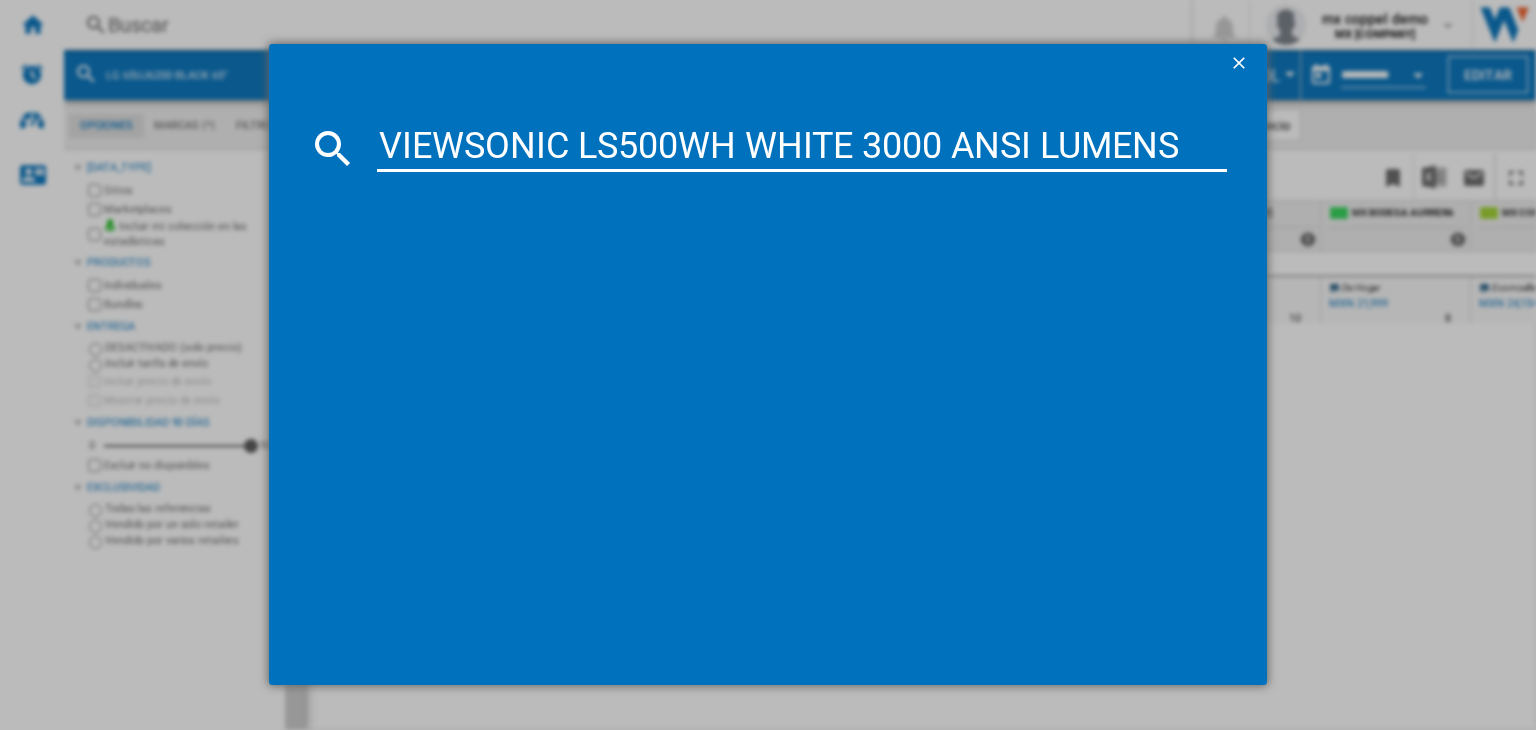 type on "VIEWSONIC LS500WH WHITE 3000 ANSI LUMENS" 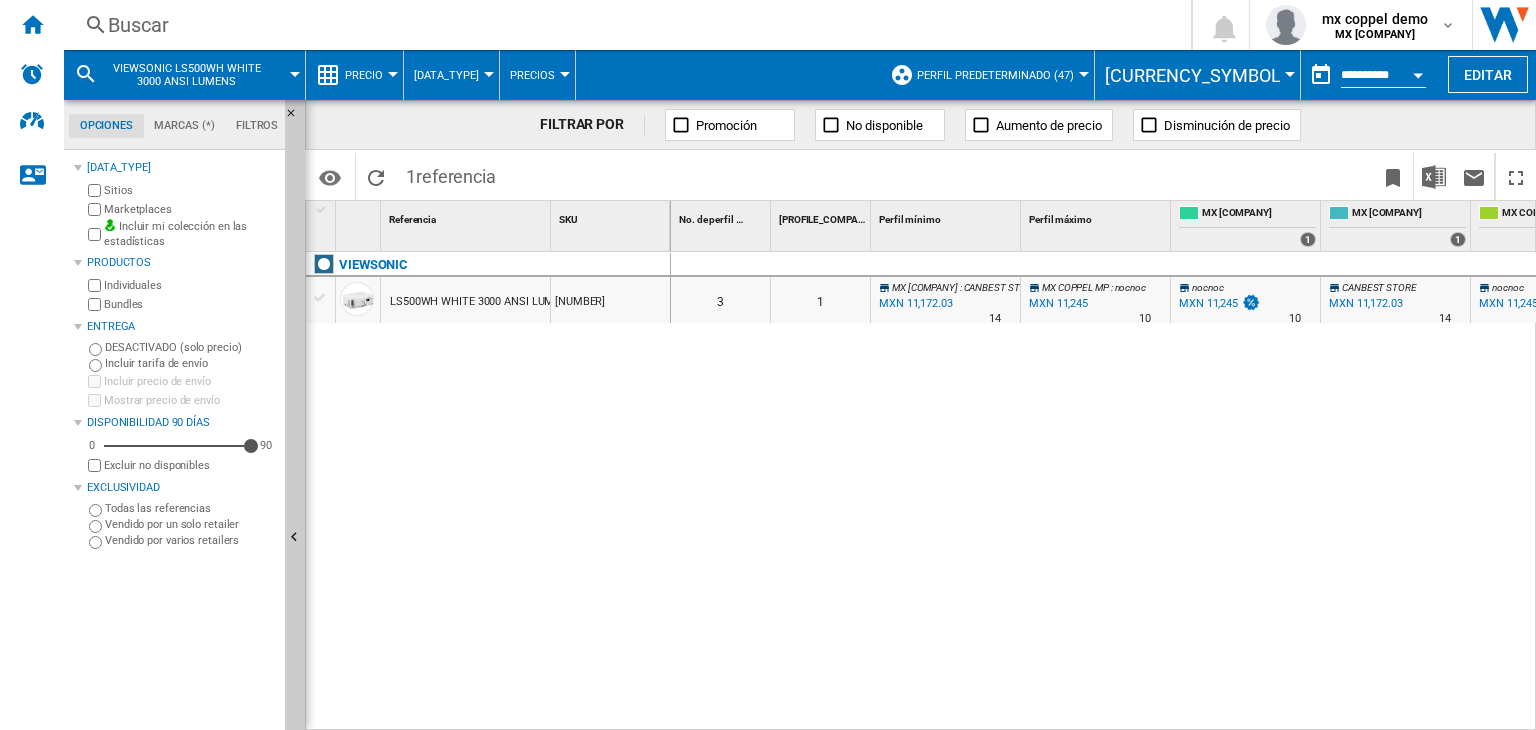 click on "LS500WH WHITE 3000 ANSI LUMENS" at bounding box center (482, 302) 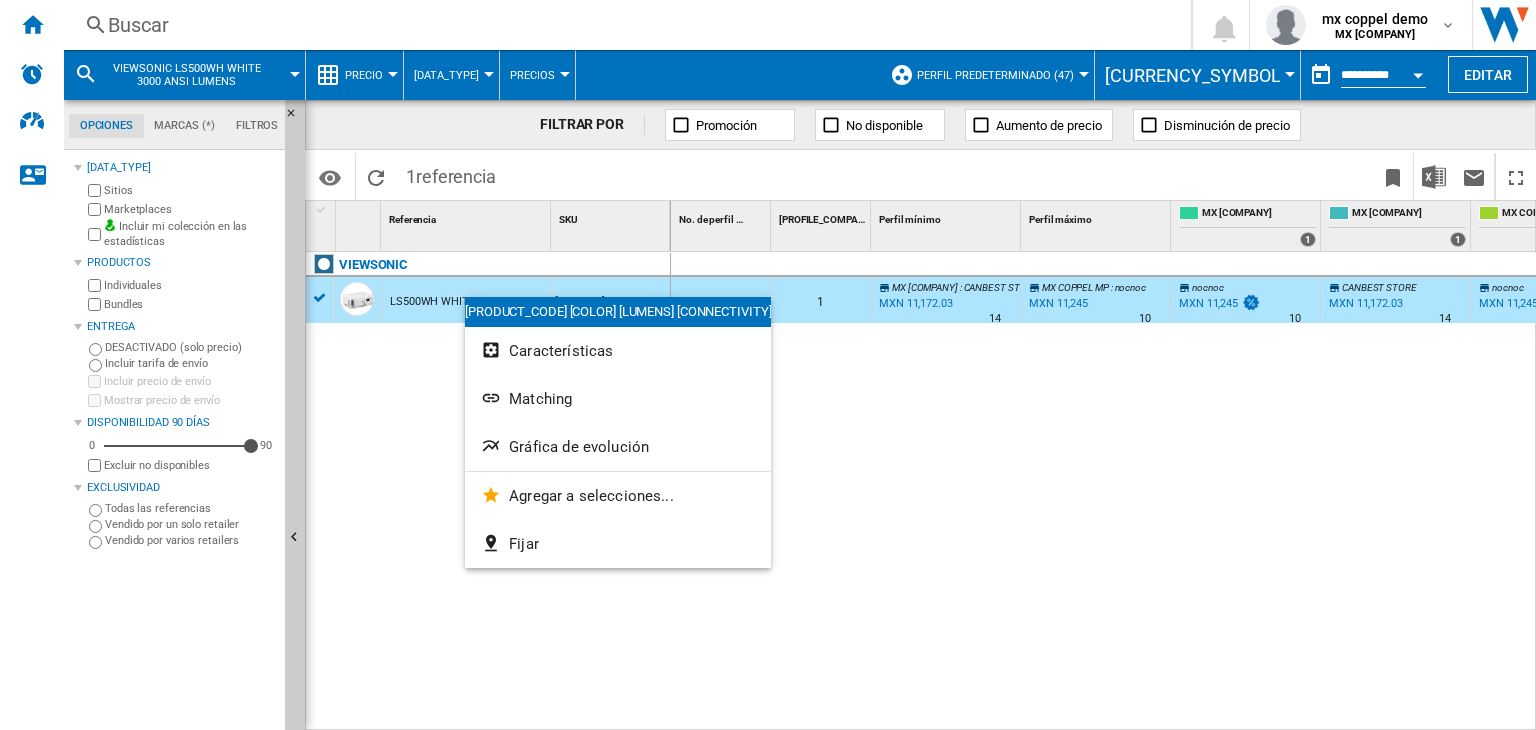 click on "Matching" at bounding box center (618, 399) 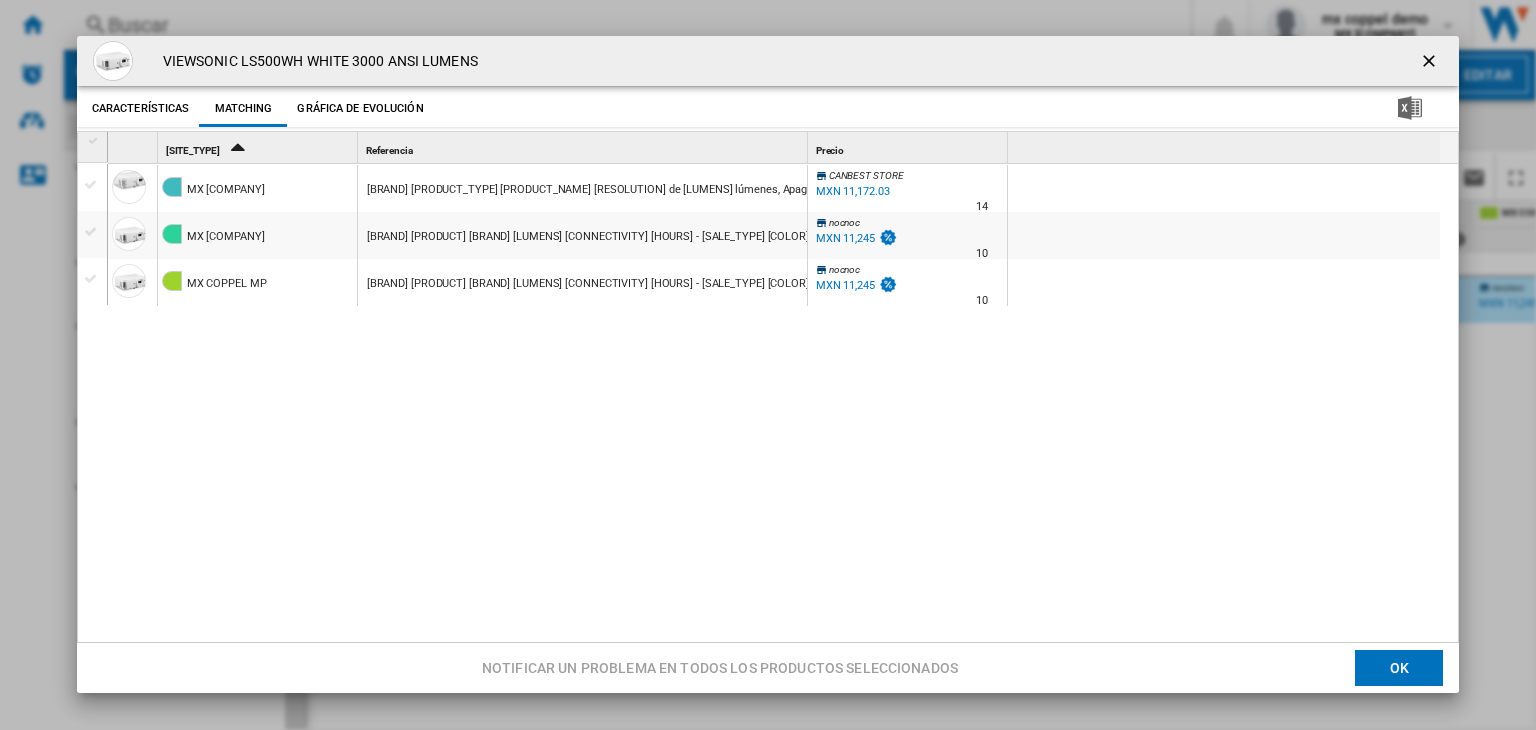 click on "MXN 11,172.03" at bounding box center [853, 191] 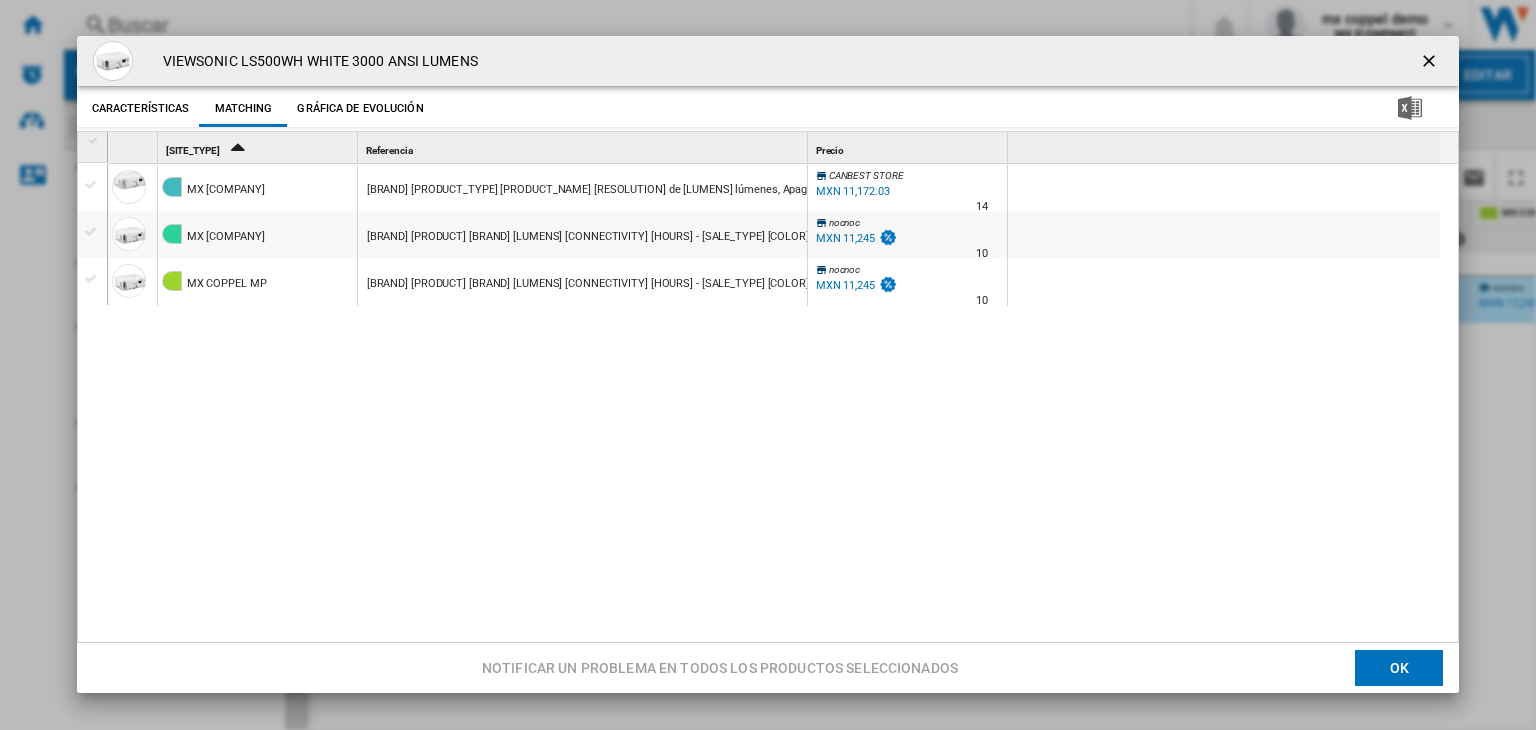 click at bounding box center [1431, 63] 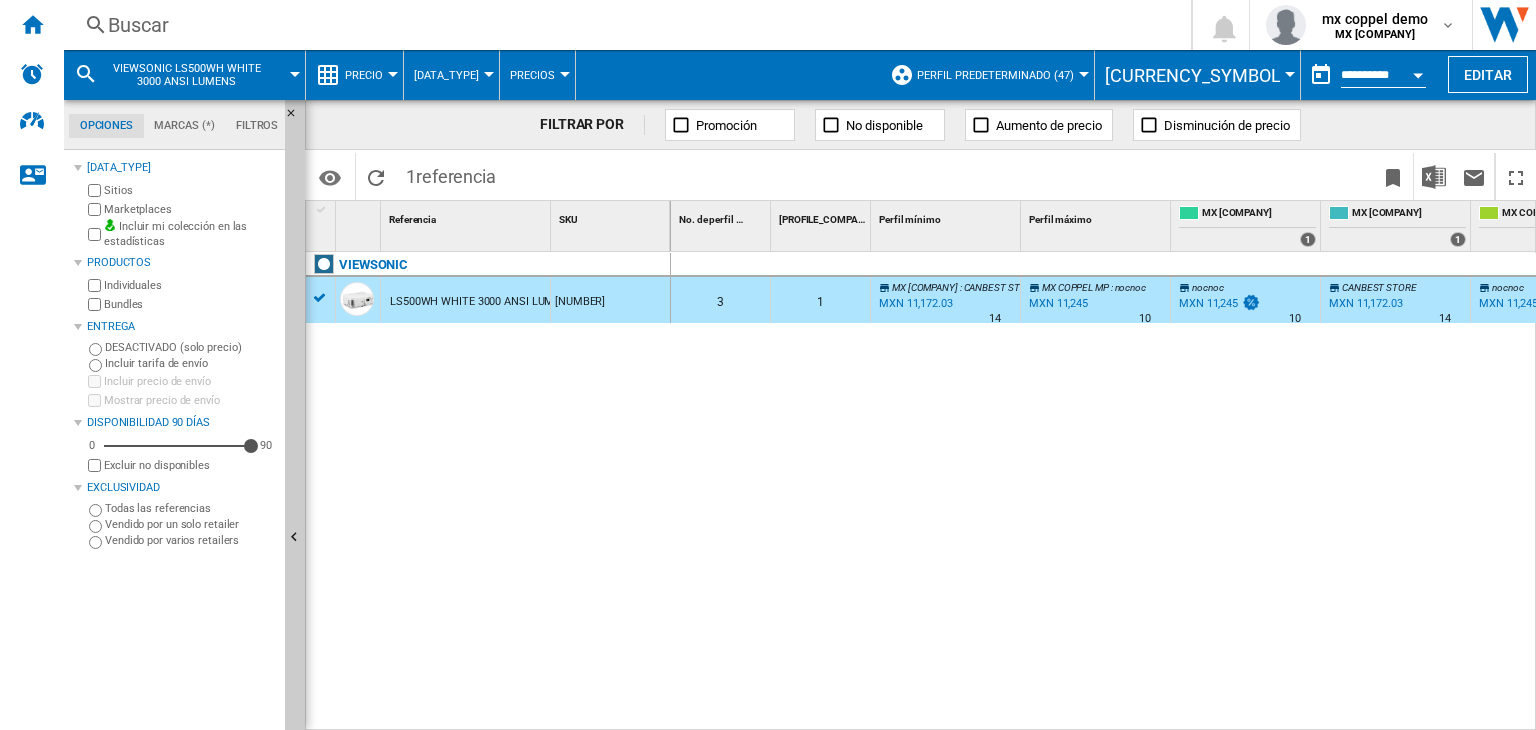 click on "Buscar" at bounding box center [623, 25] 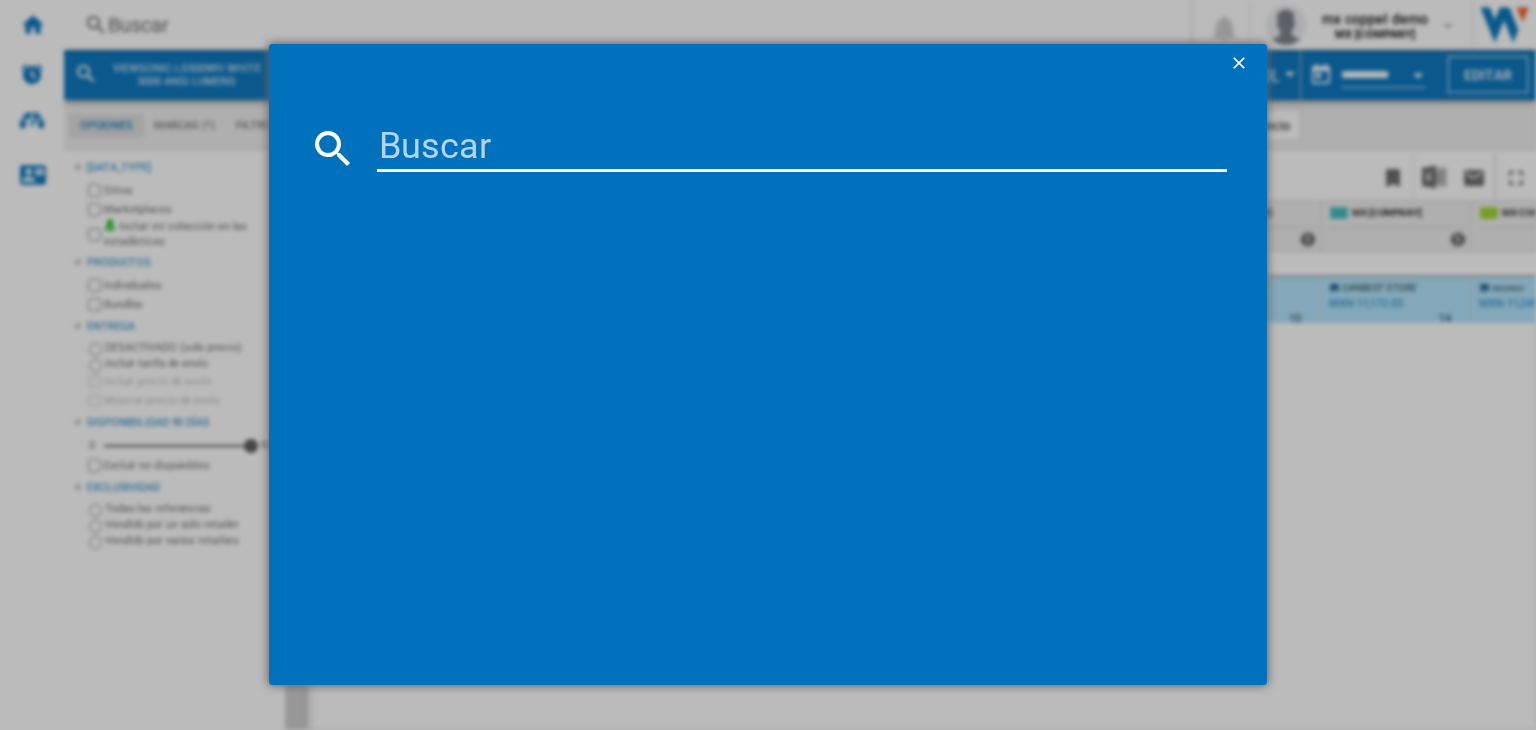 click at bounding box center [802, 148] 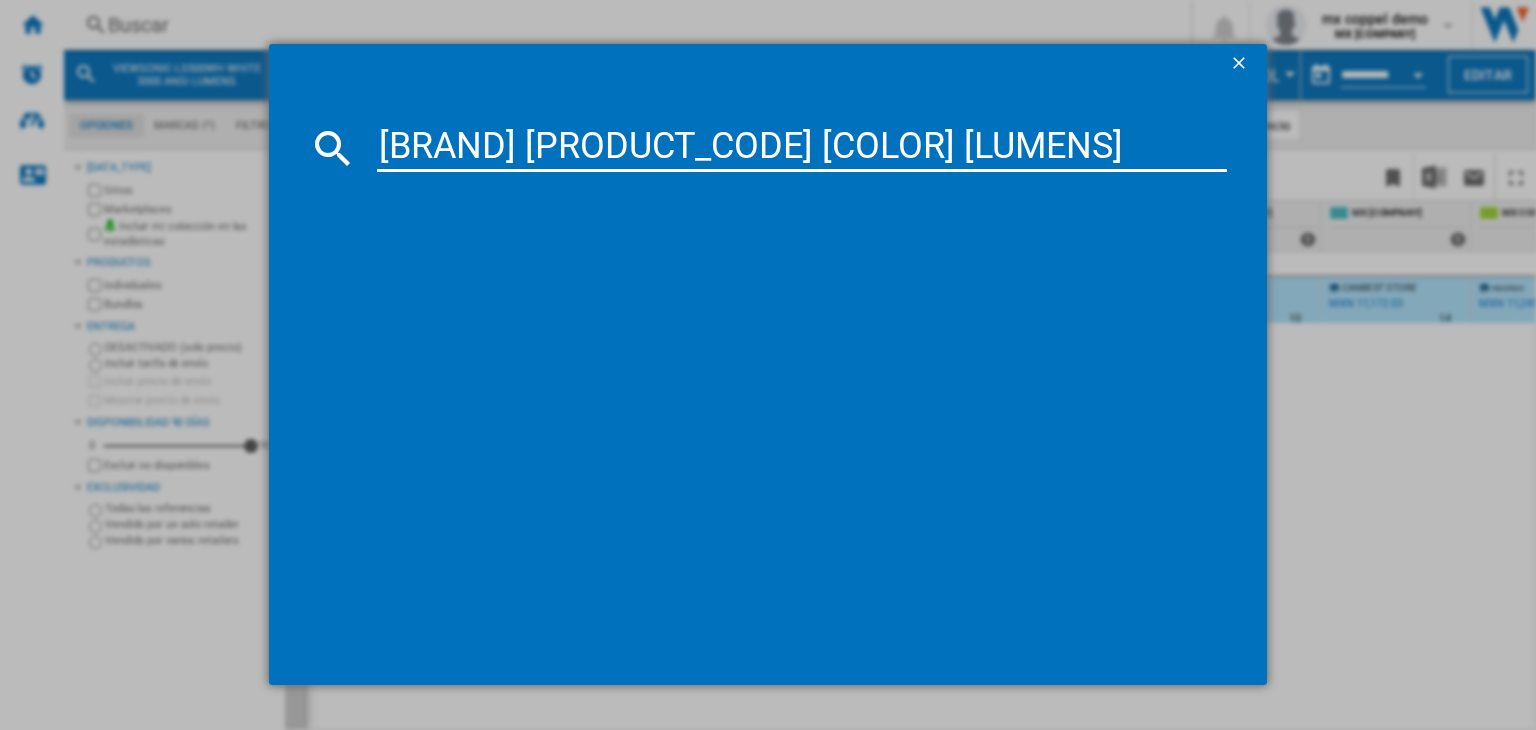 type on "[BRAND] [PRODUCT_CODE] [COLOR] [LUMENS]" 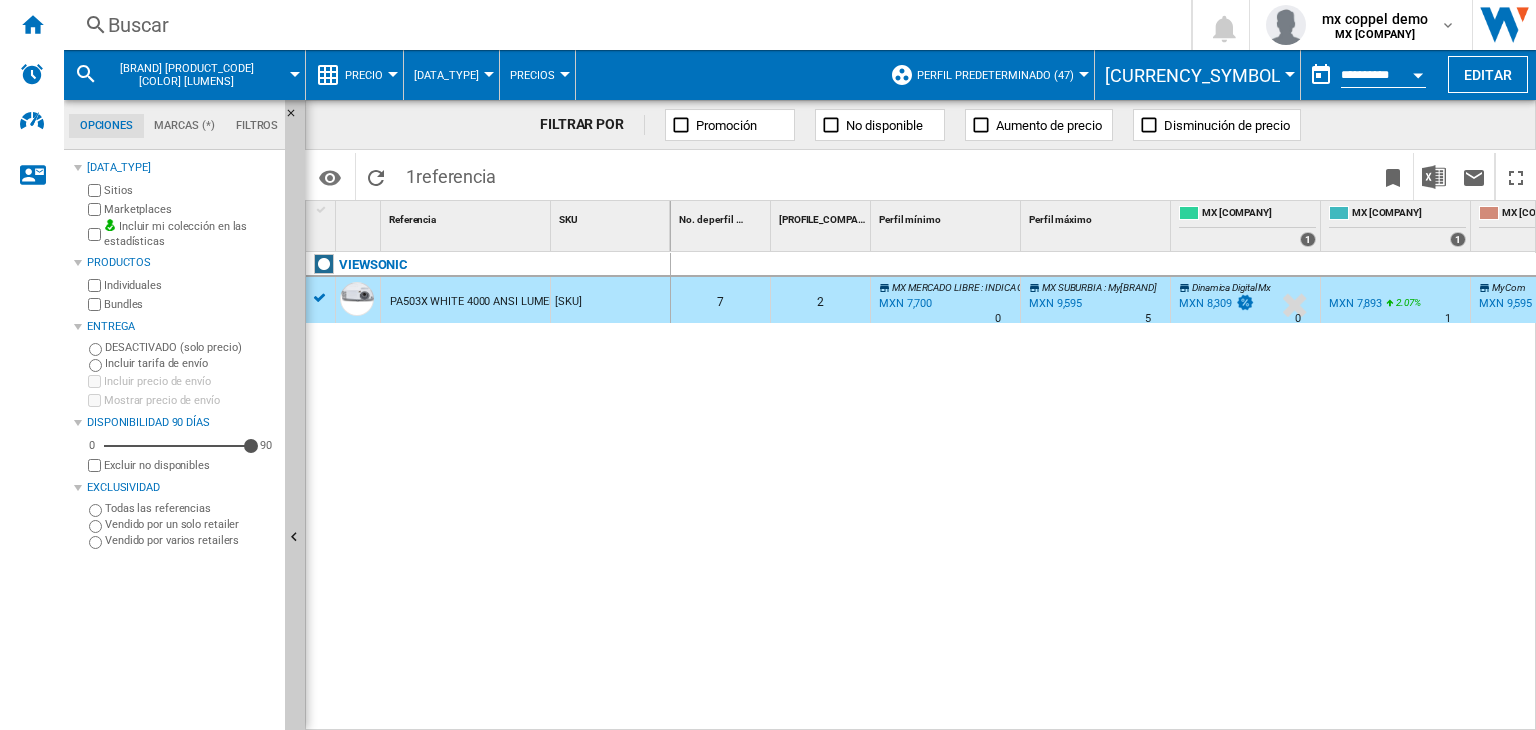 click on "PA503X WHITE 4000 ANSI LUMENS" at bounding box center (477, 302) 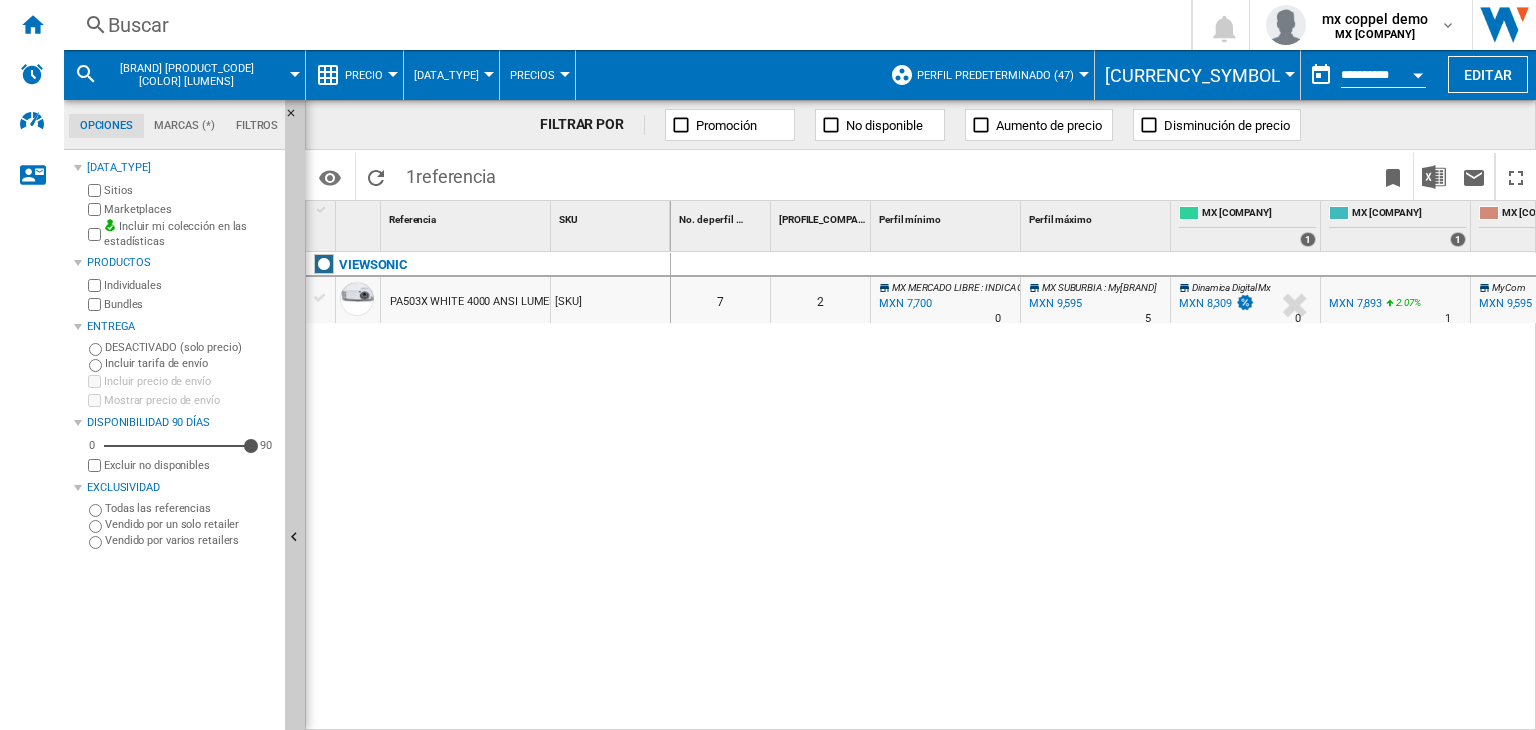 click on "PA503X WHITE 4000 ANSI LUMENS" at bounding box center [477, 302] 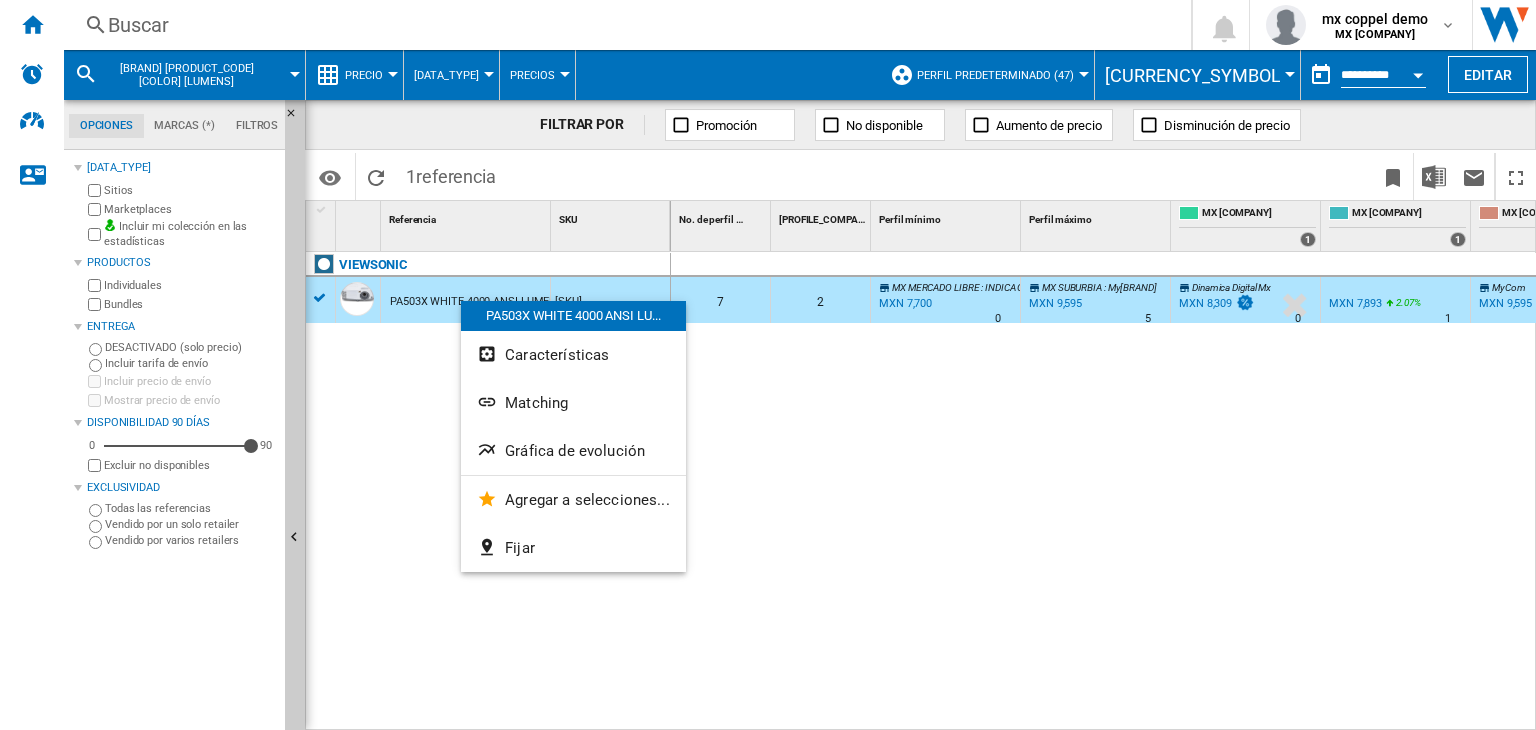 drag, startPoint x: 620, startPoint y: 564, endPoint x: 404, endPoint y: 296, distance: 344.20923 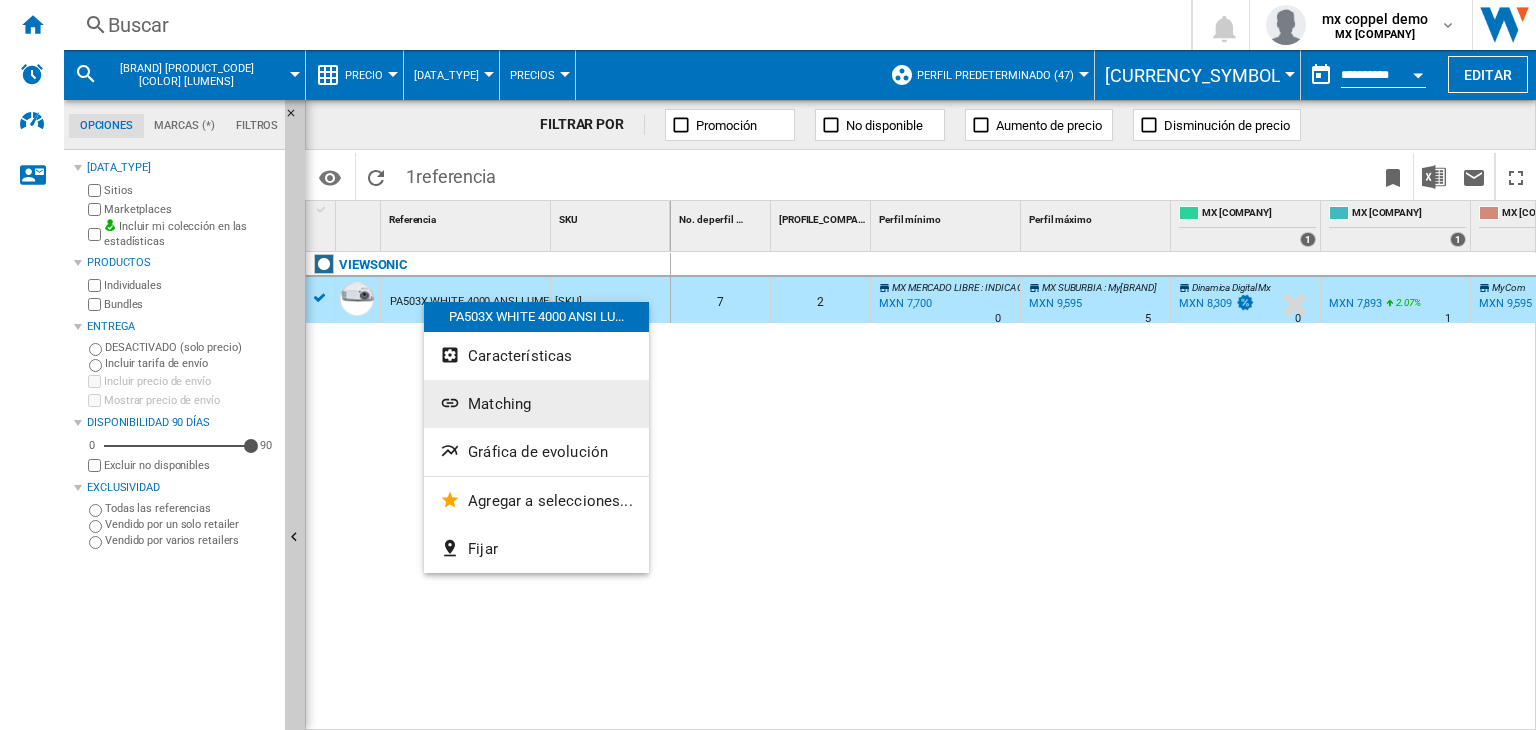 click on "Matching" at bounding box center (499, 404) 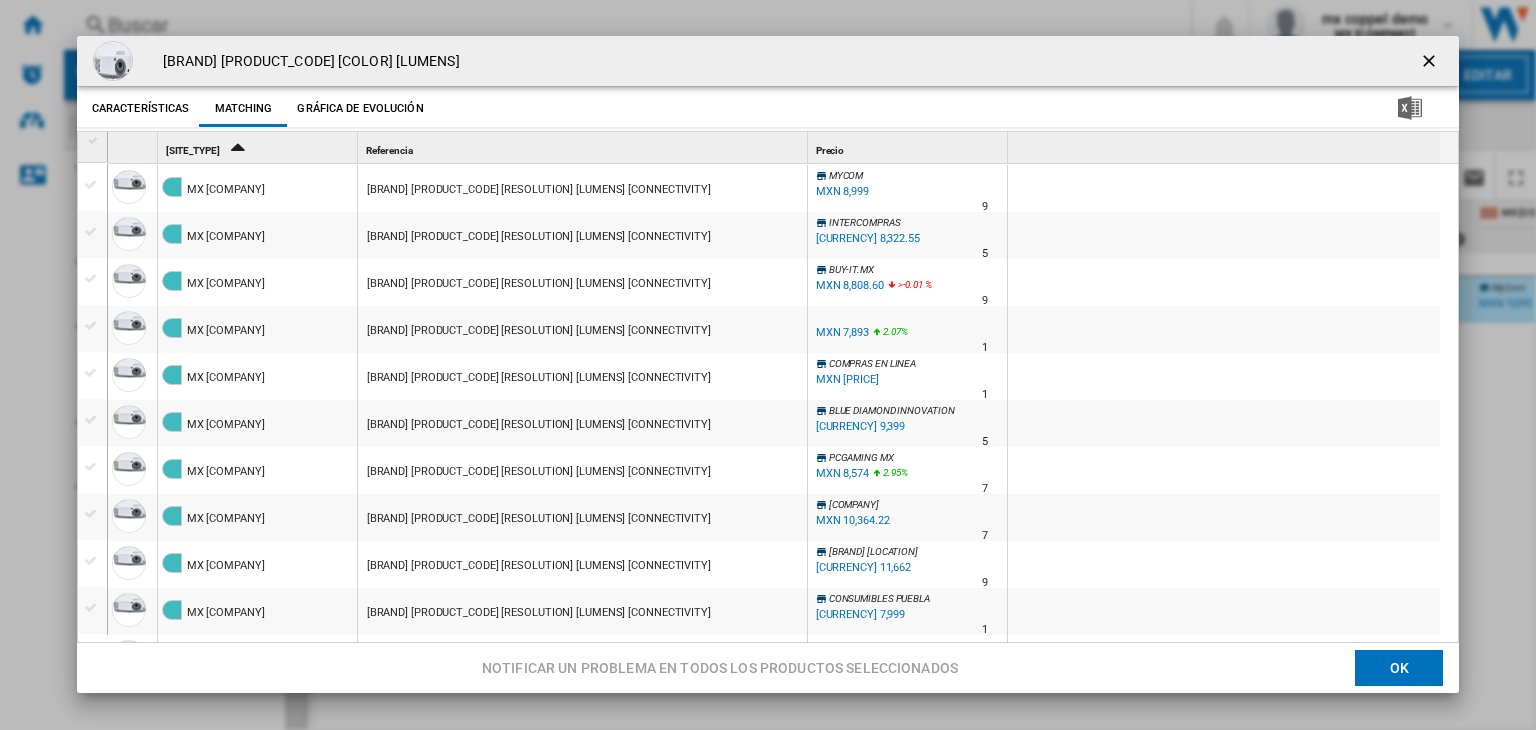 scroll, scrollTop: 0, scrollLeft: 0, axis: both 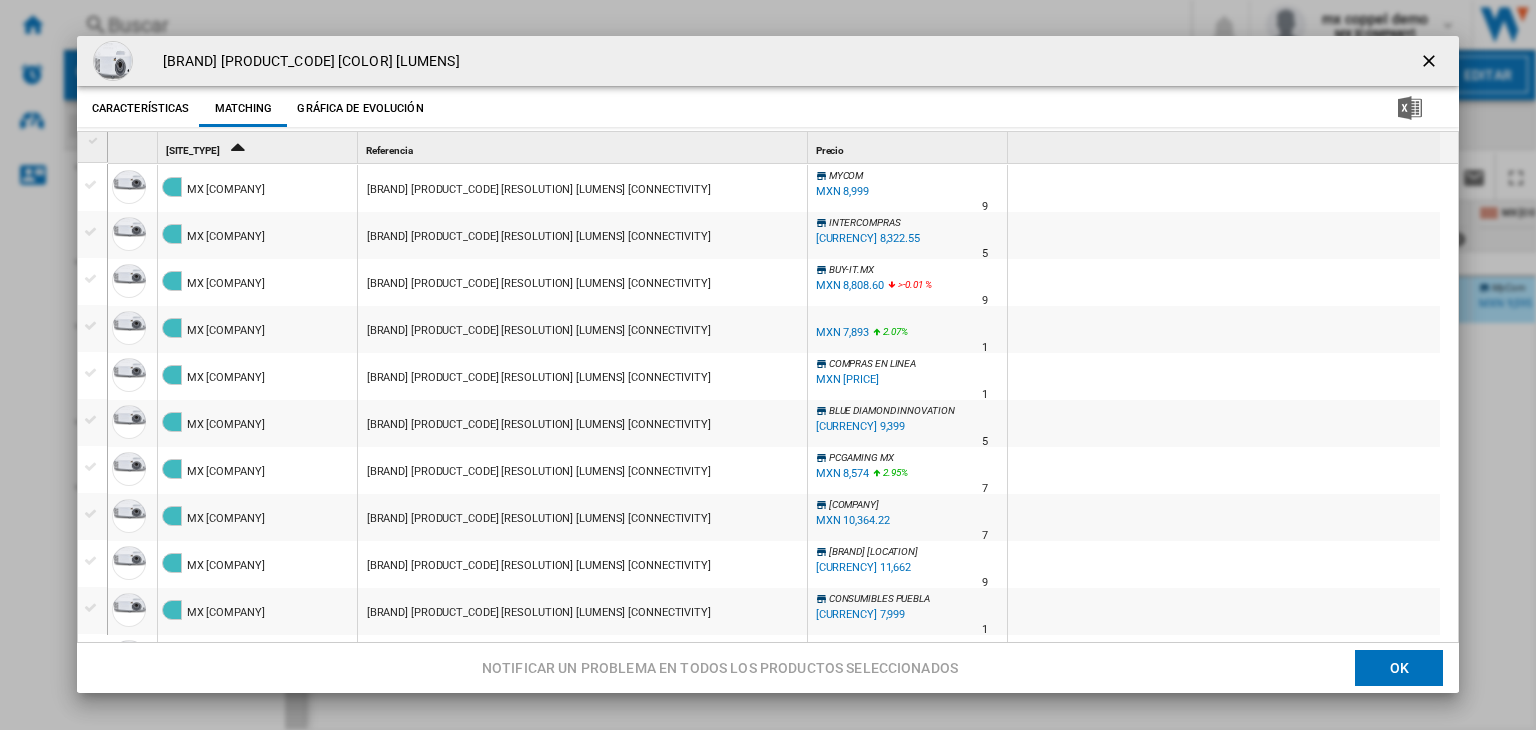 click at bounding box center [1431, 63] 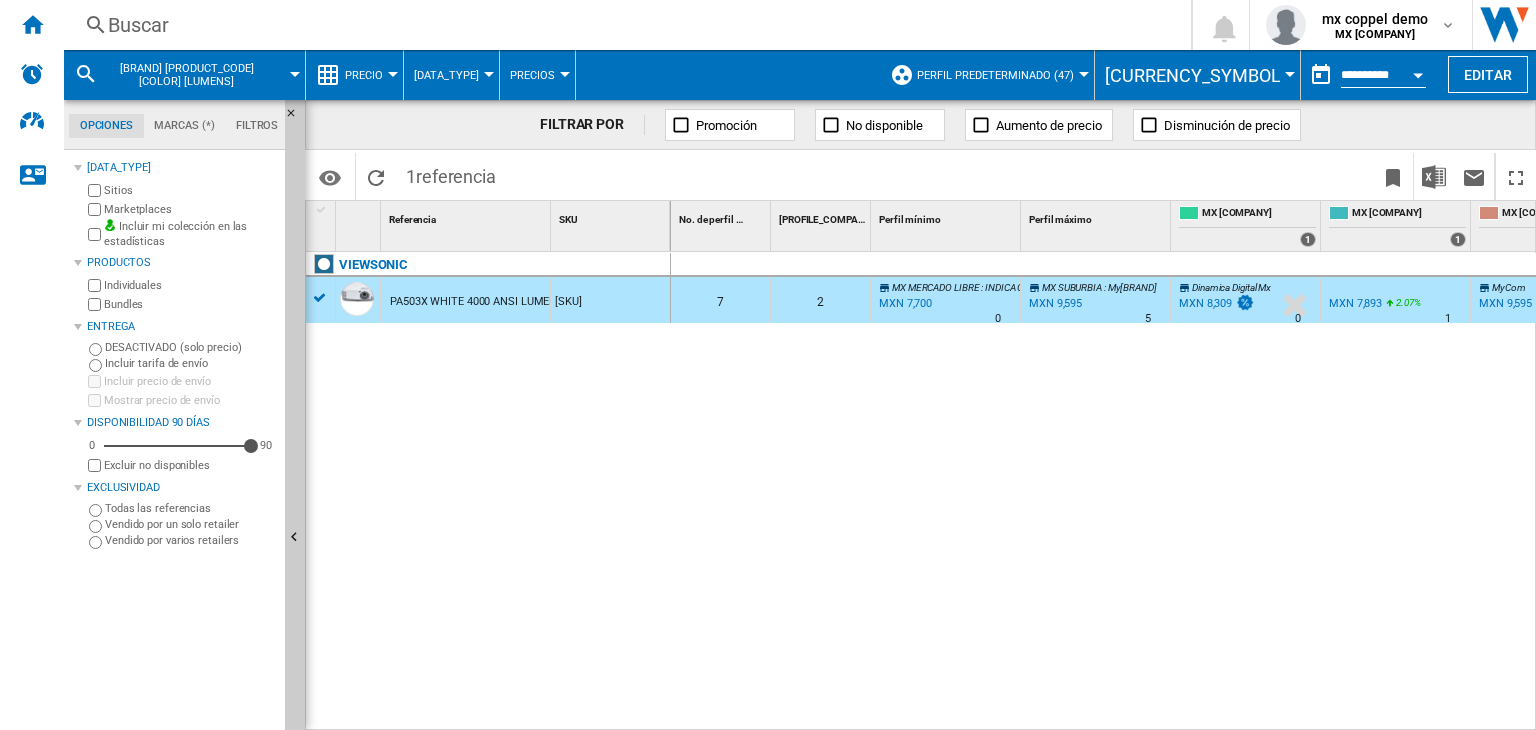 click on "Buscar" at bounding box center [623, 25] 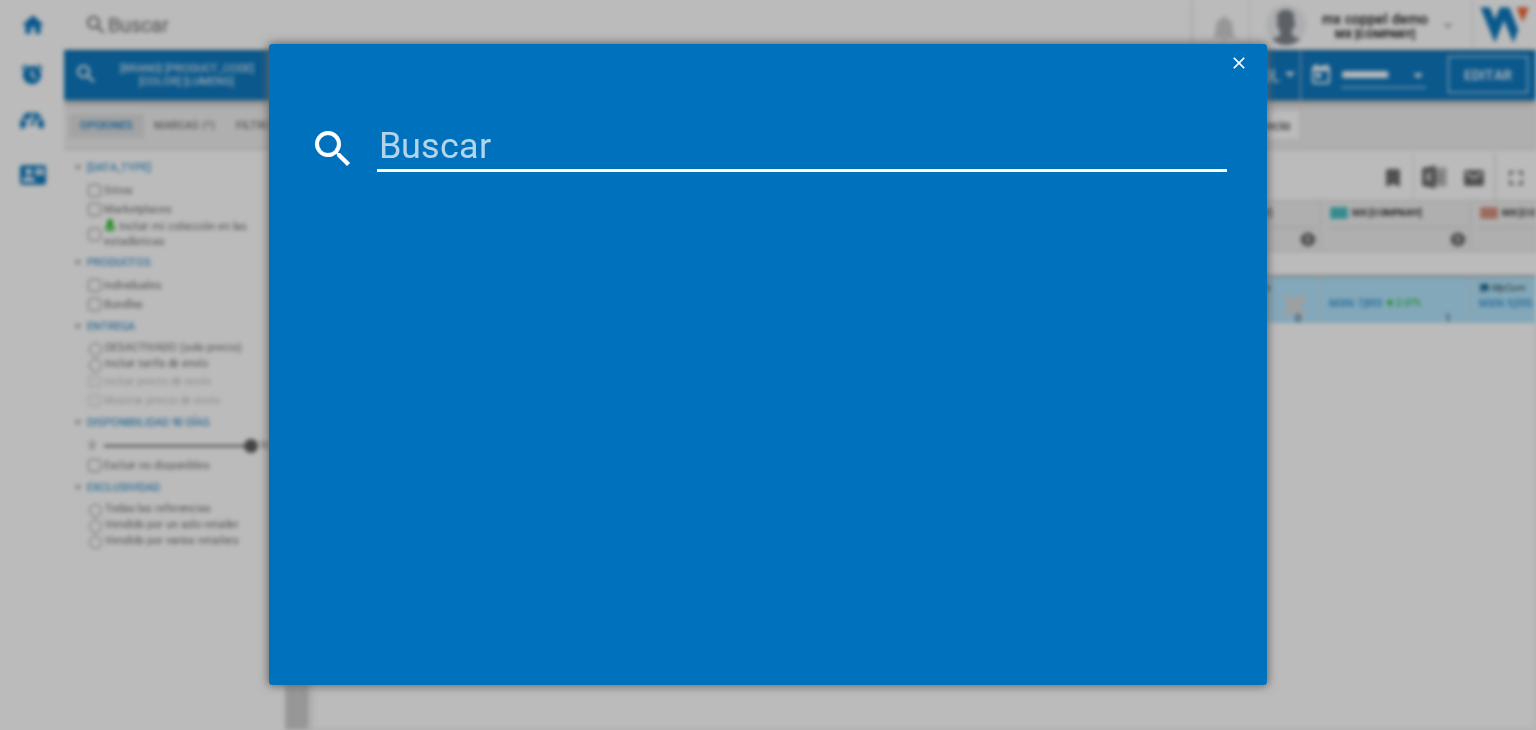 click at bounding box center (802, 148) 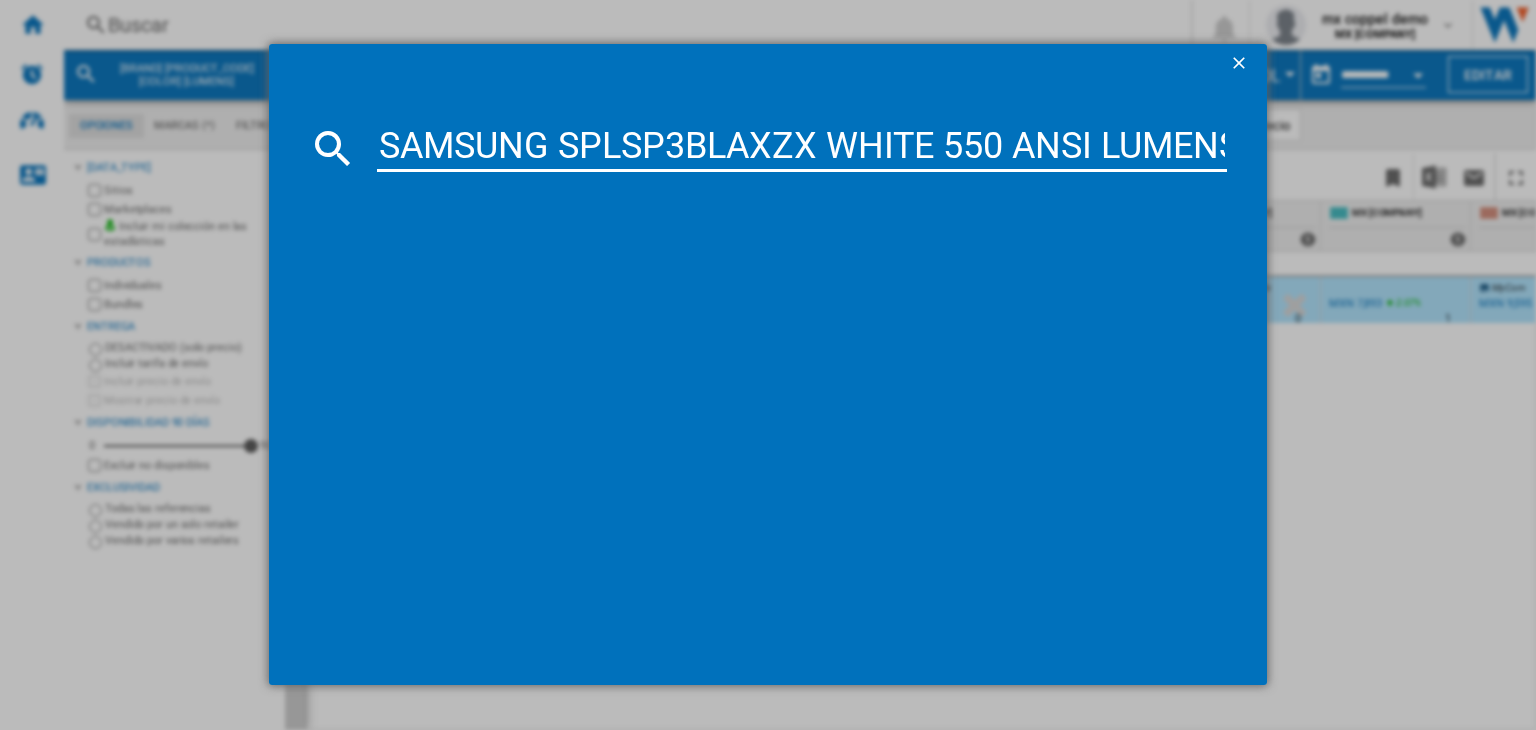 scroll, scrollTop: 0, scrollLeft: 20, axis: horizontal 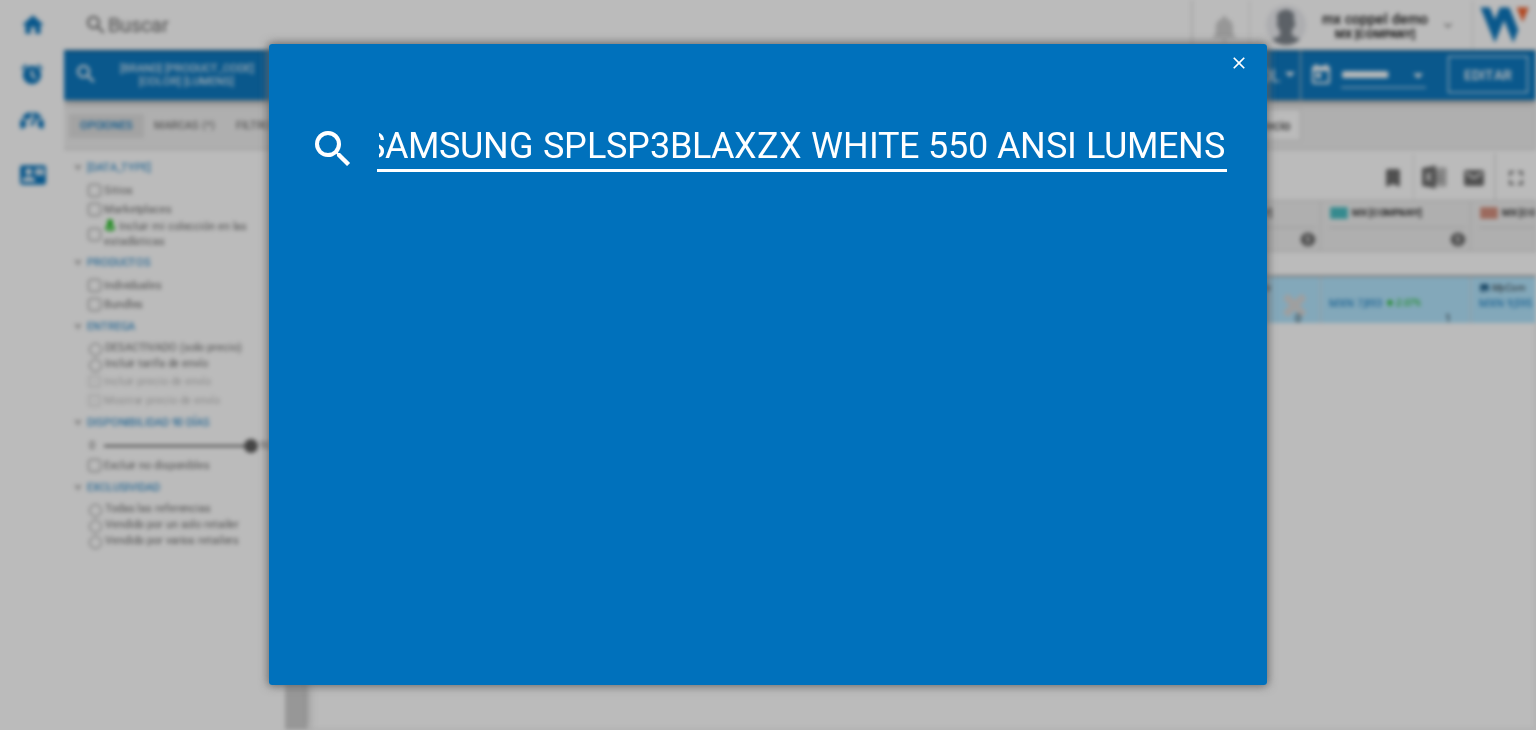 type on "SAMSUNG SPLSP3BLAXZX WHITE 550 ANSI LUMENS" 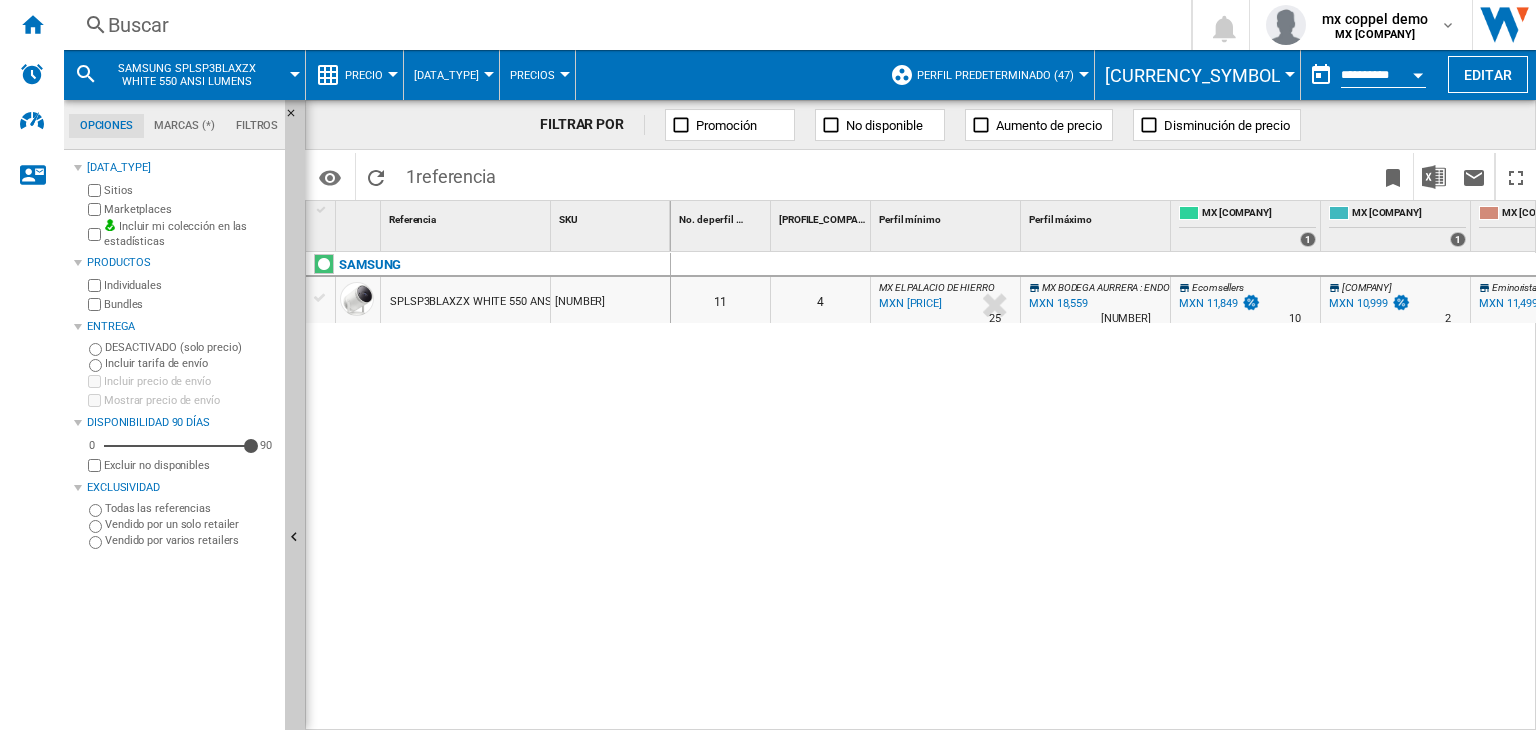 click on "SPLSP3BLAXZX WHITE 550 ANSI LUMENS" at bounding box center [495, 302] 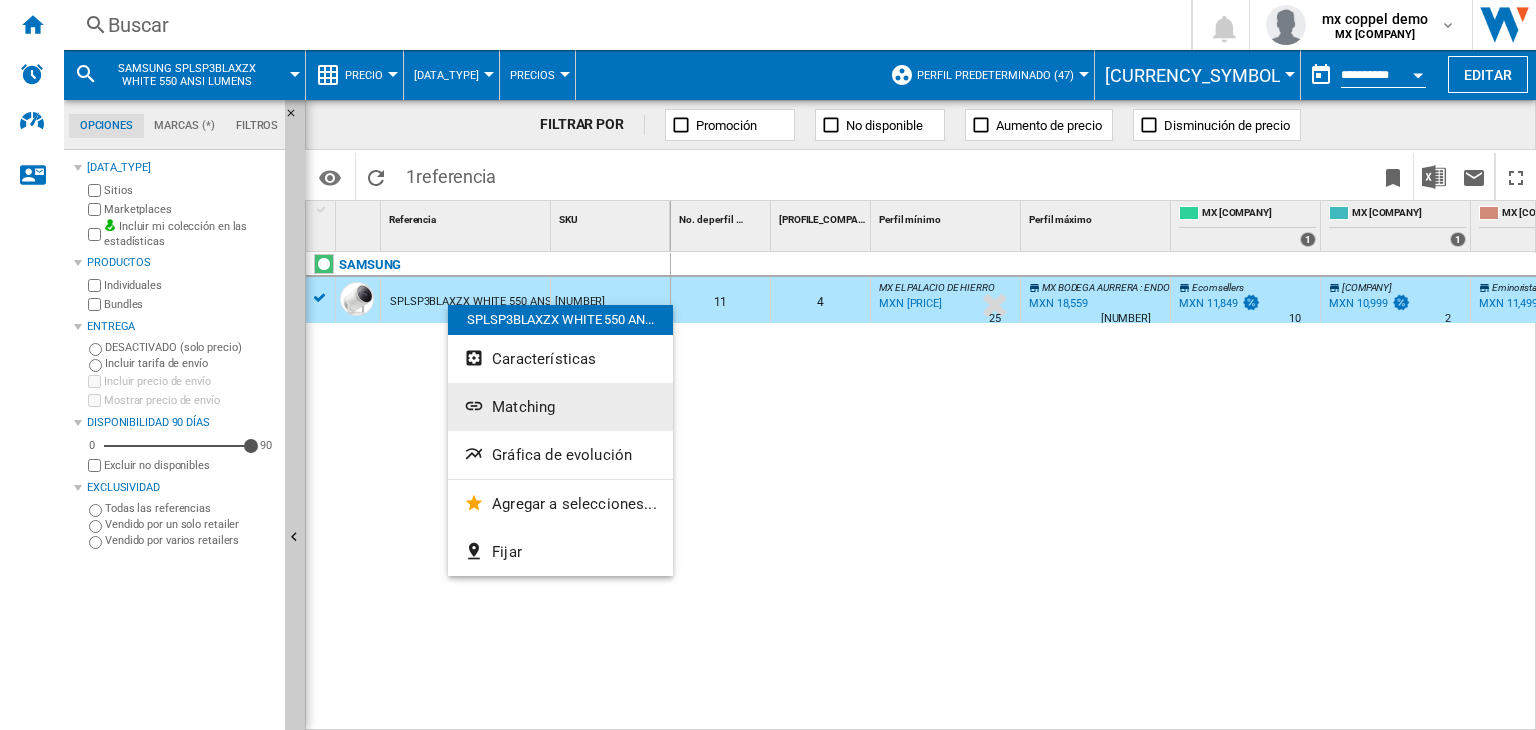 click on "Matching" at bounding box center [560, 407] 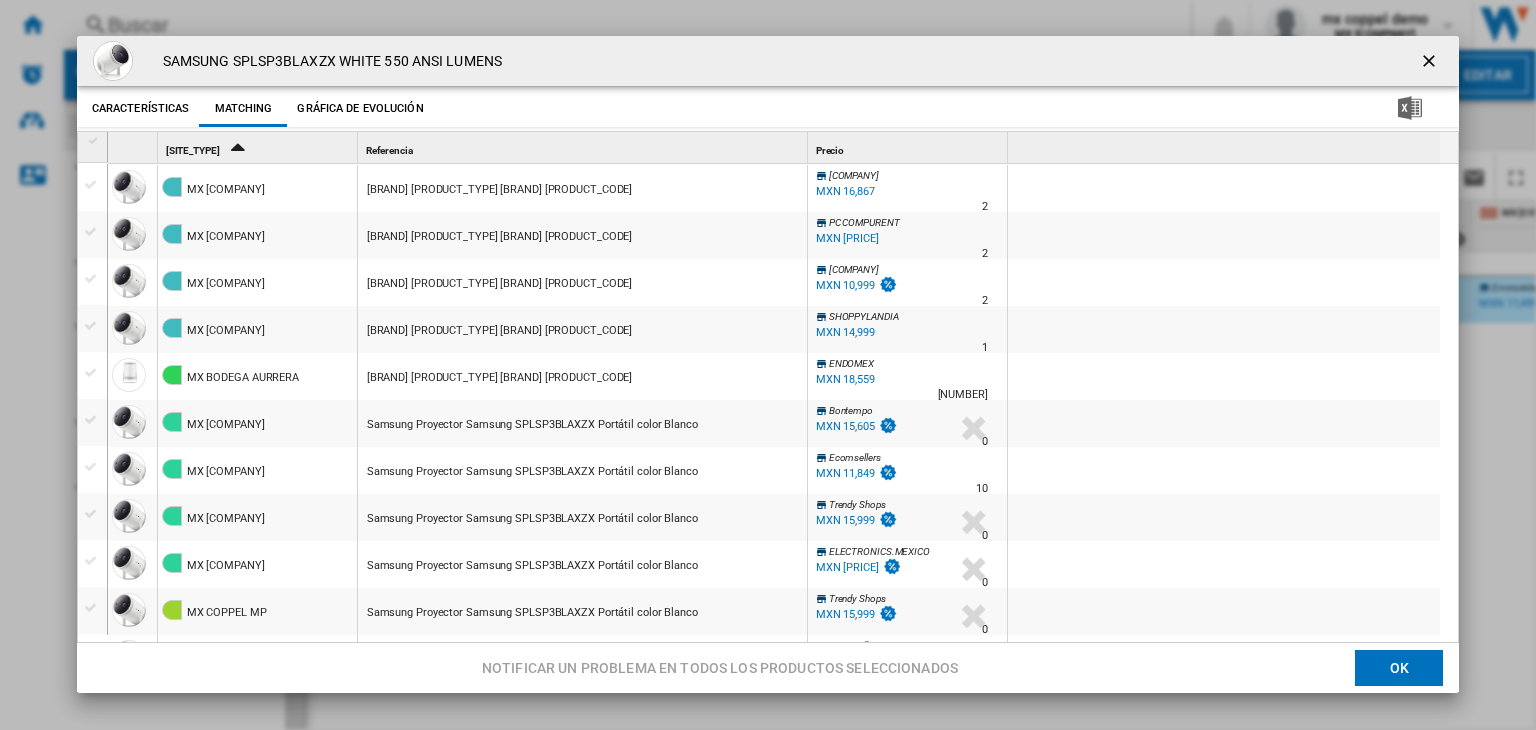 click on "MXN 10,999" at bounding box center [845, 285] 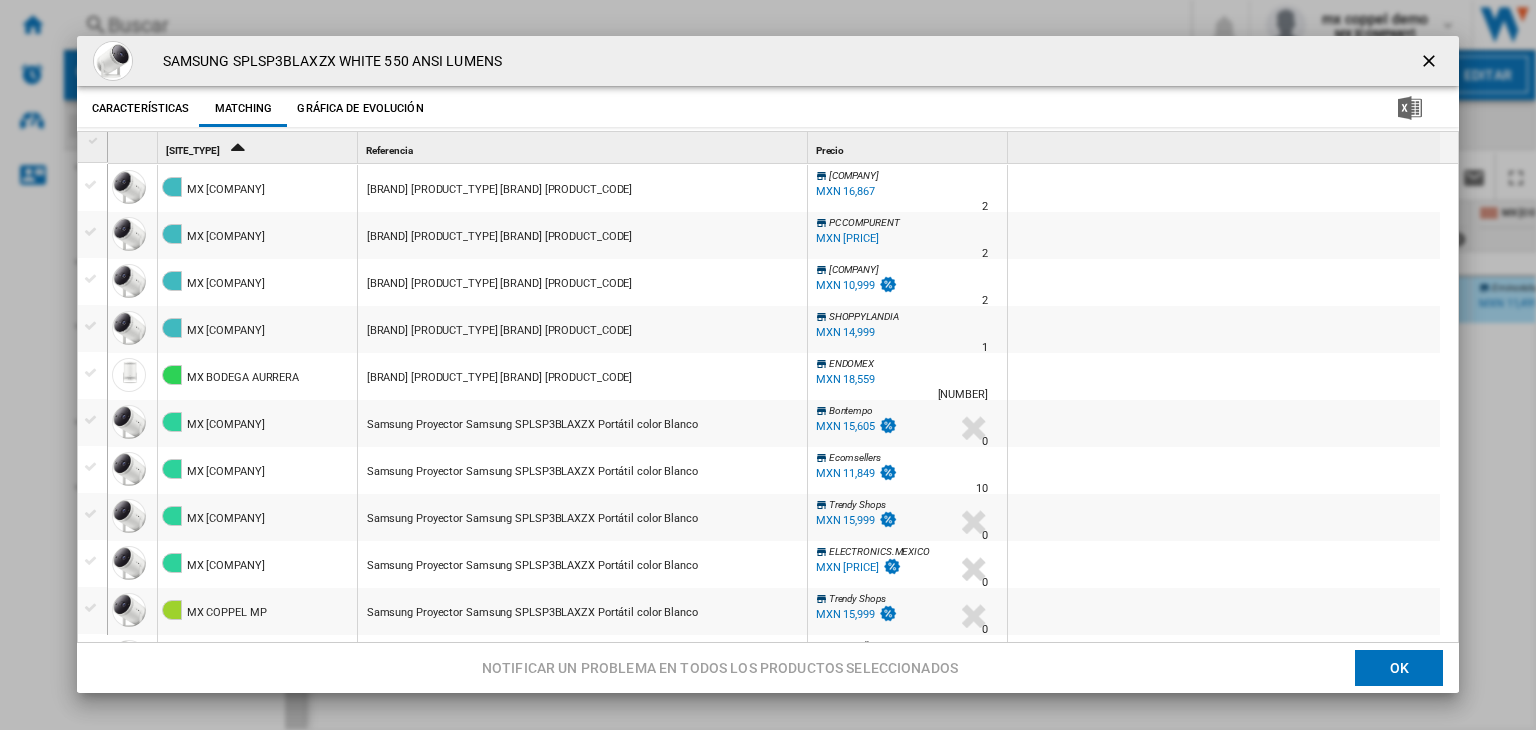 click at bounding box center [1431, 63] 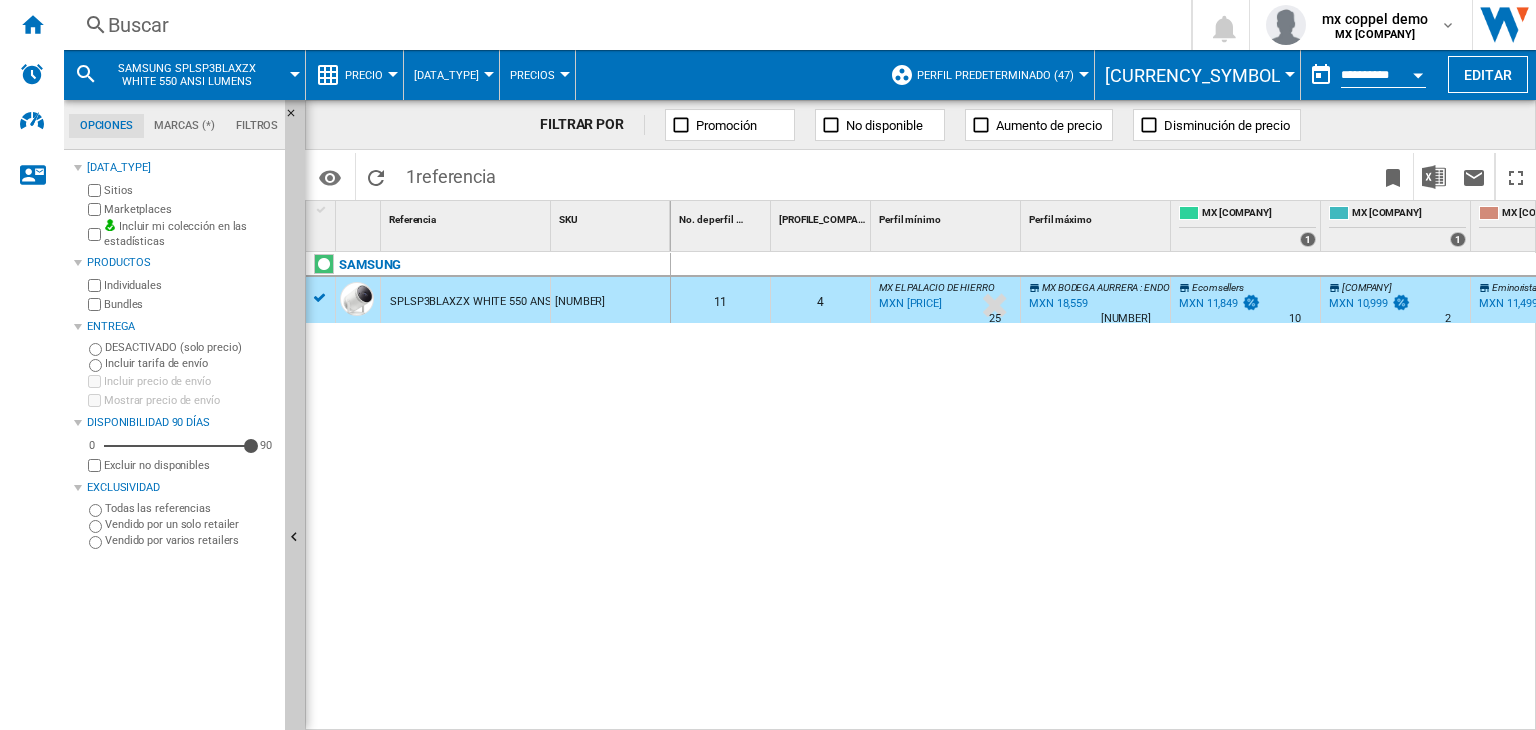 click on "Buscar
Buscar
[NUMBER]
mx [BRAND]
demo
MX [BRAND]
MX [BRAND]
Mi configuración
Cerrar sesión" at bounding box center [800, 25] 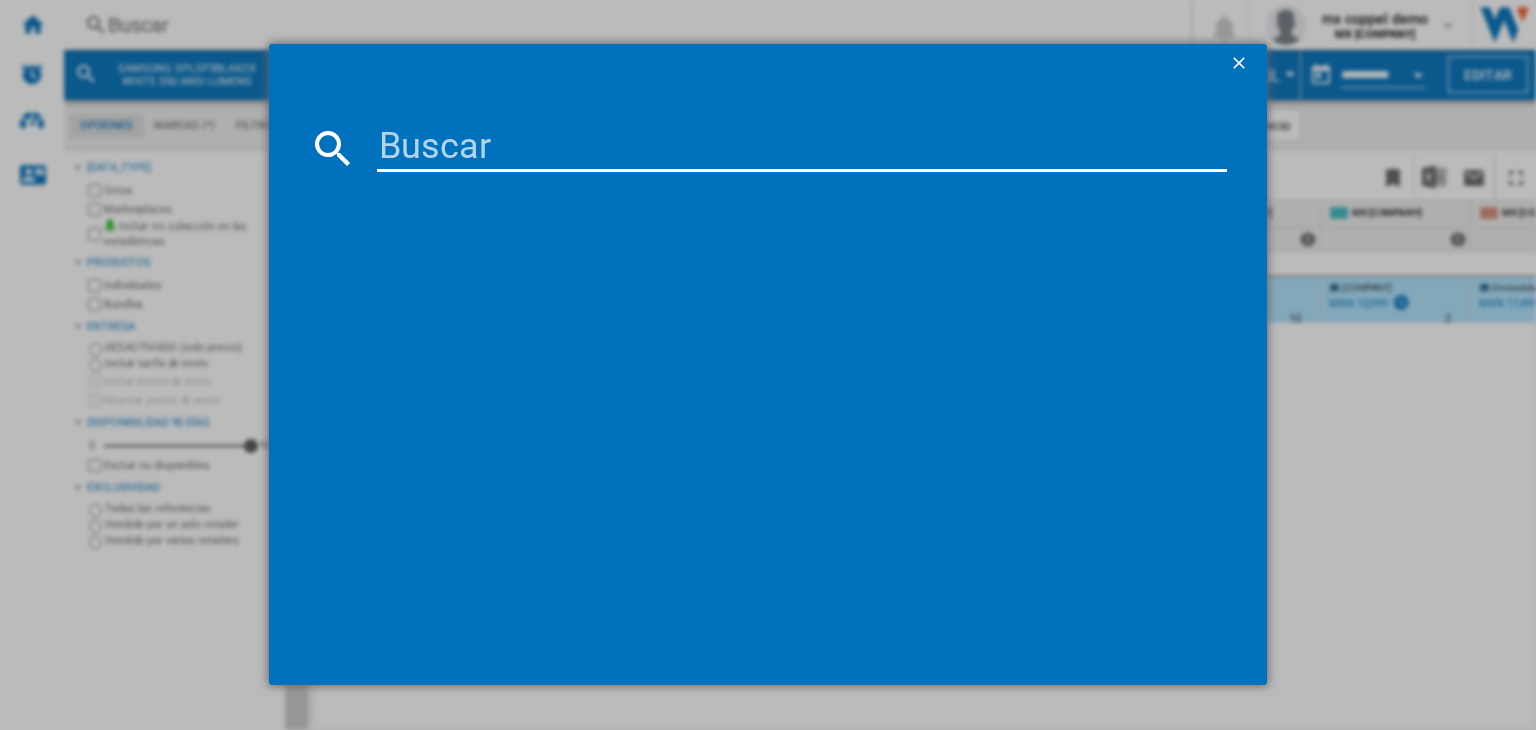 click at bounding box center (802, 148) 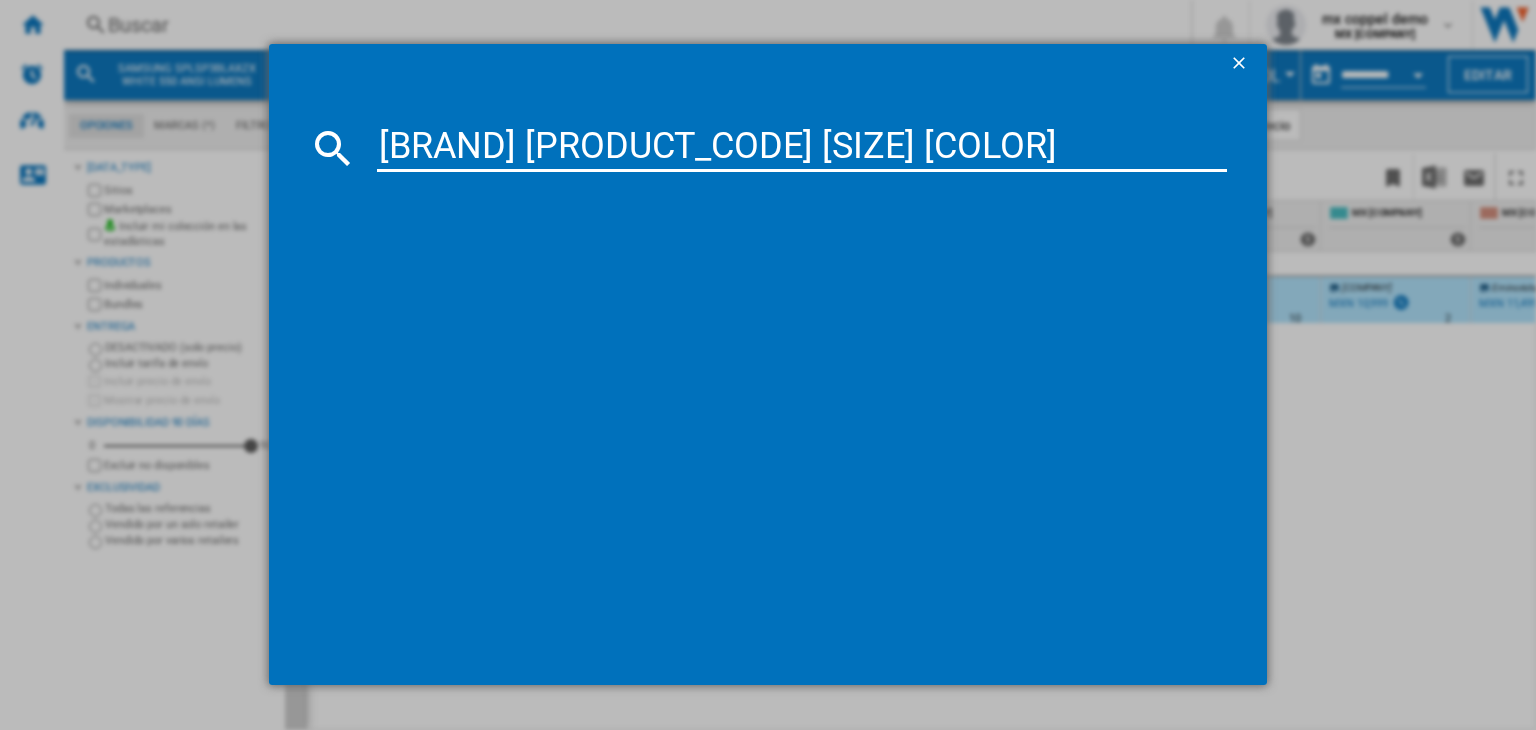 type on "[BRAND] [PRODUCT_CODE] [SIZE] [COLOR]" 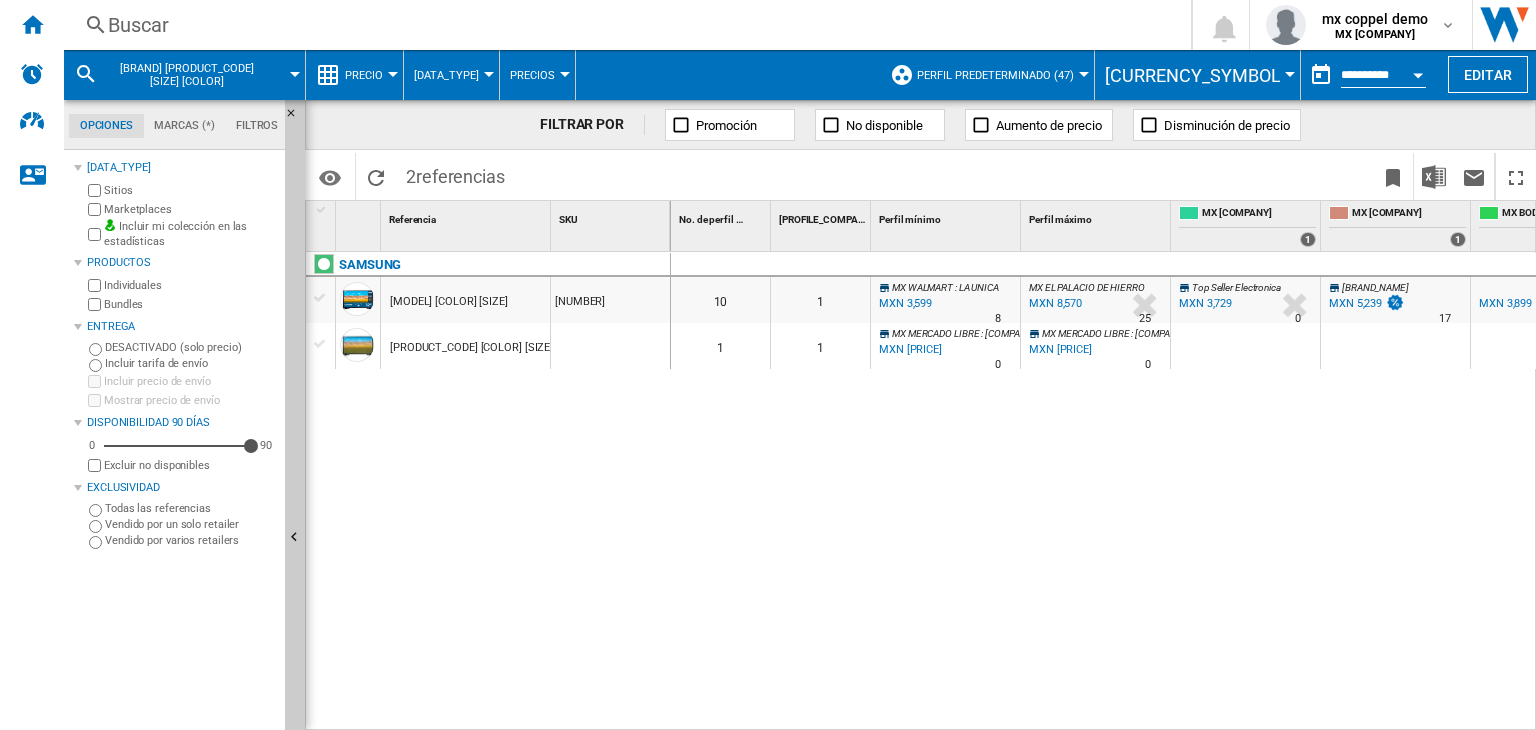 click on "[MODEL] [COLOR] [SIZE]" at bounding box center (449, 302) 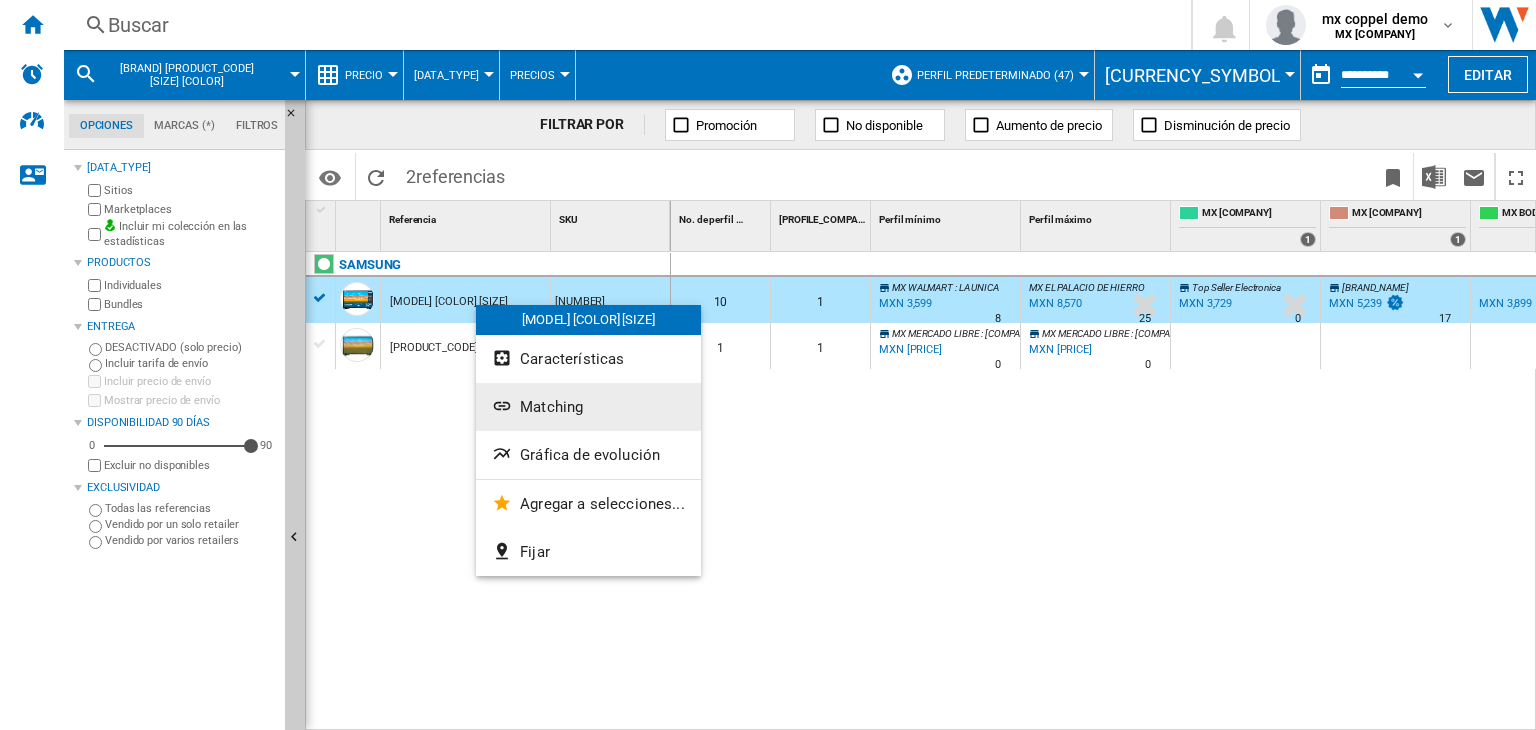 click on "Matching" at bounding box center [551, 407] 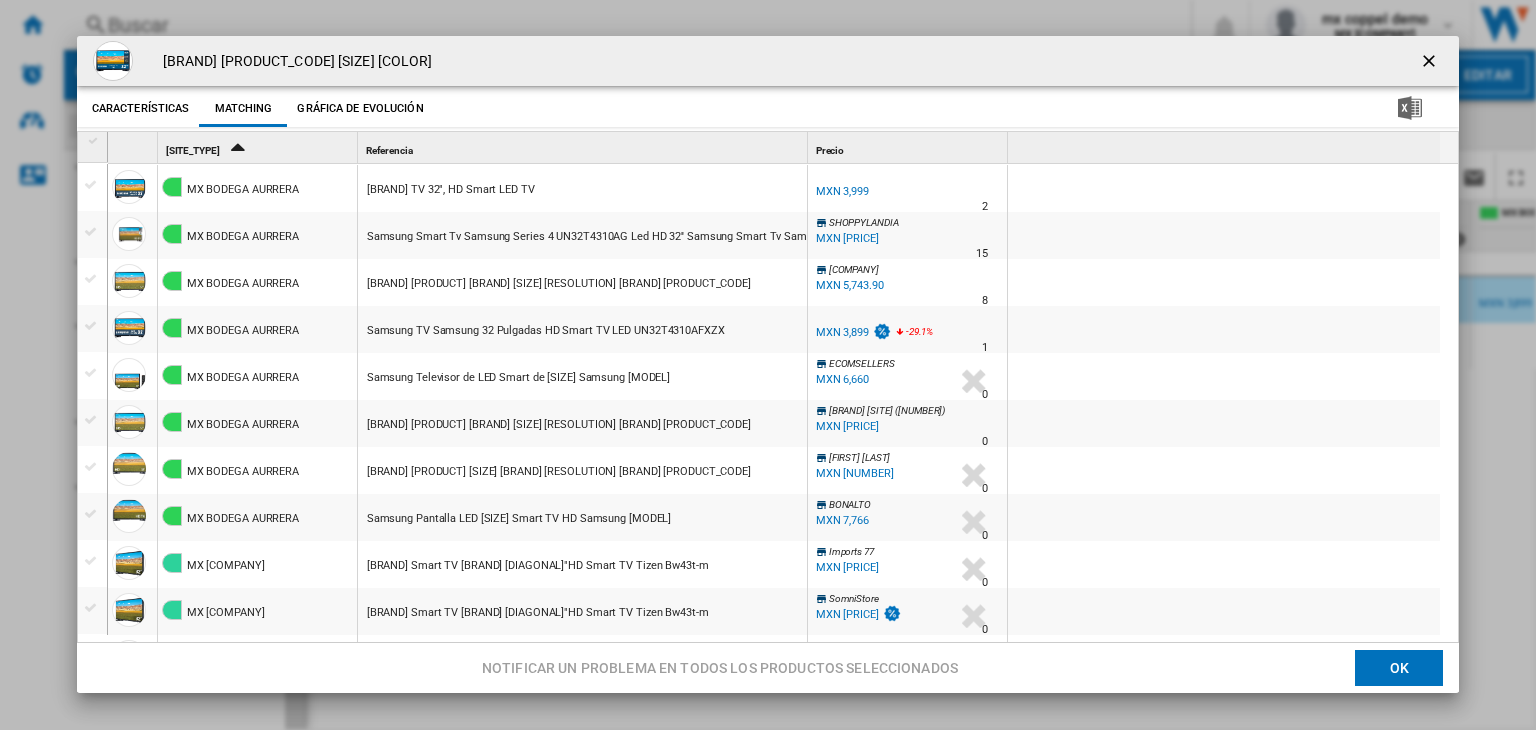 click on "MXN 7,766" at bounding box center (842, 520) 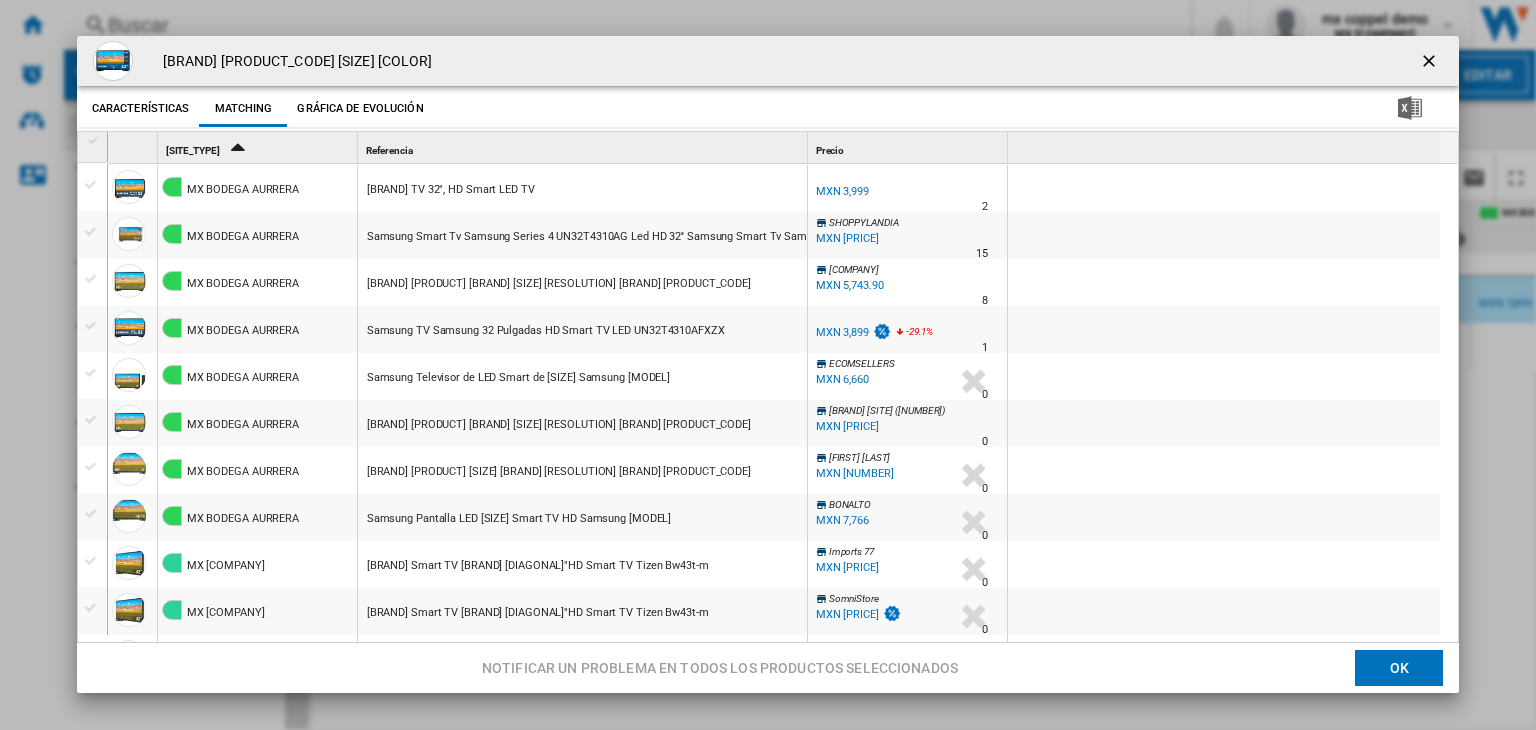 click at bounding box center [1431, 63] 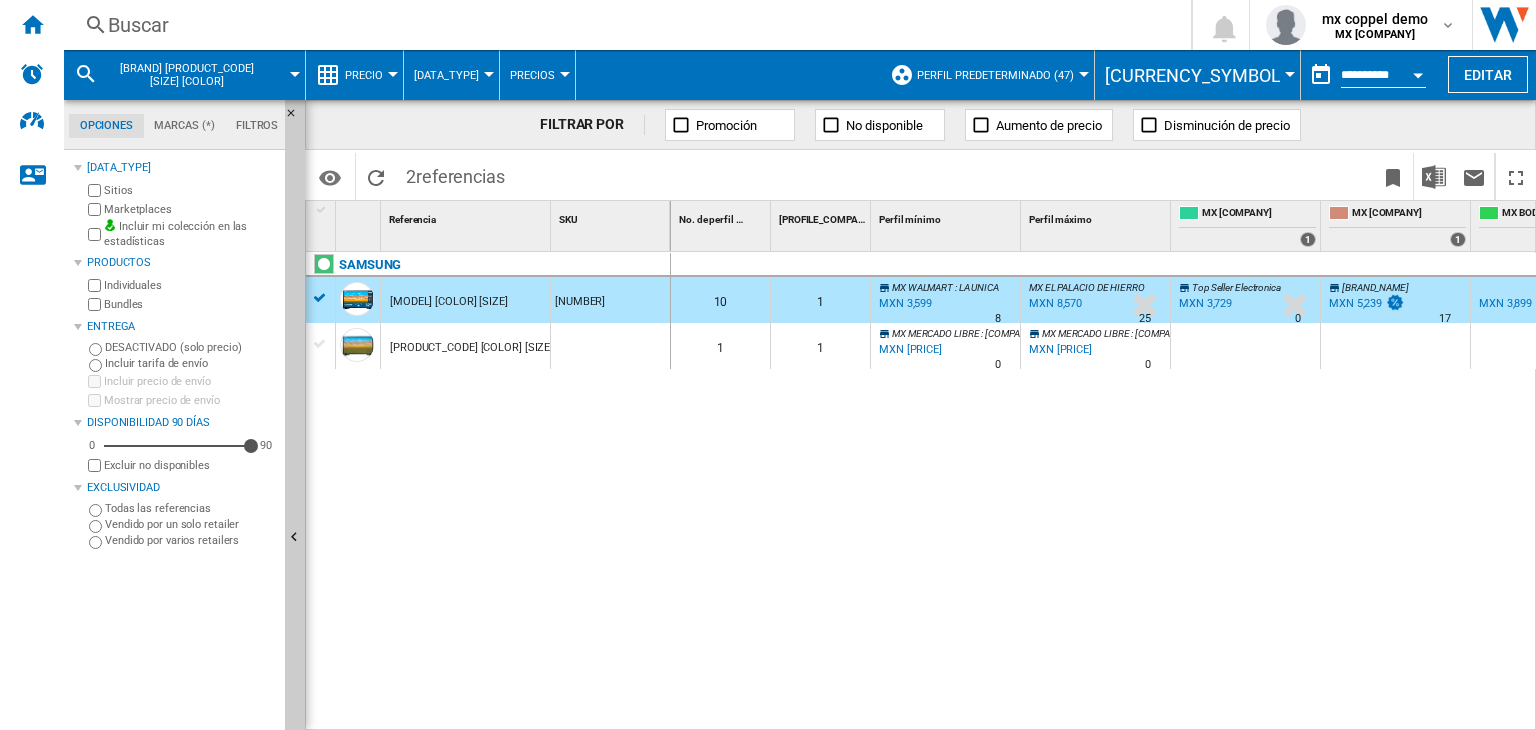 click on "Buscar" at bounding box center (623, 25) 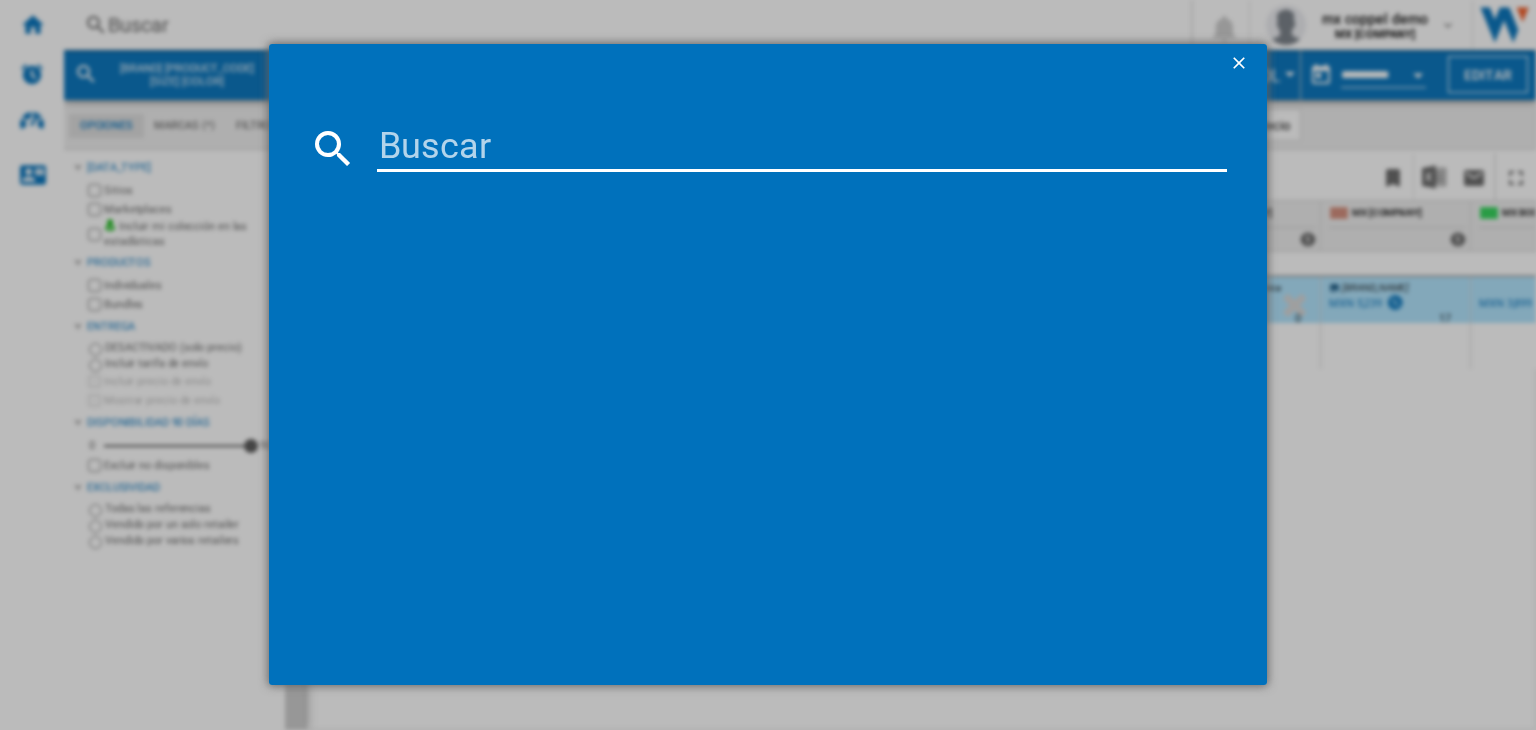 click at bounding box center (802, 148) 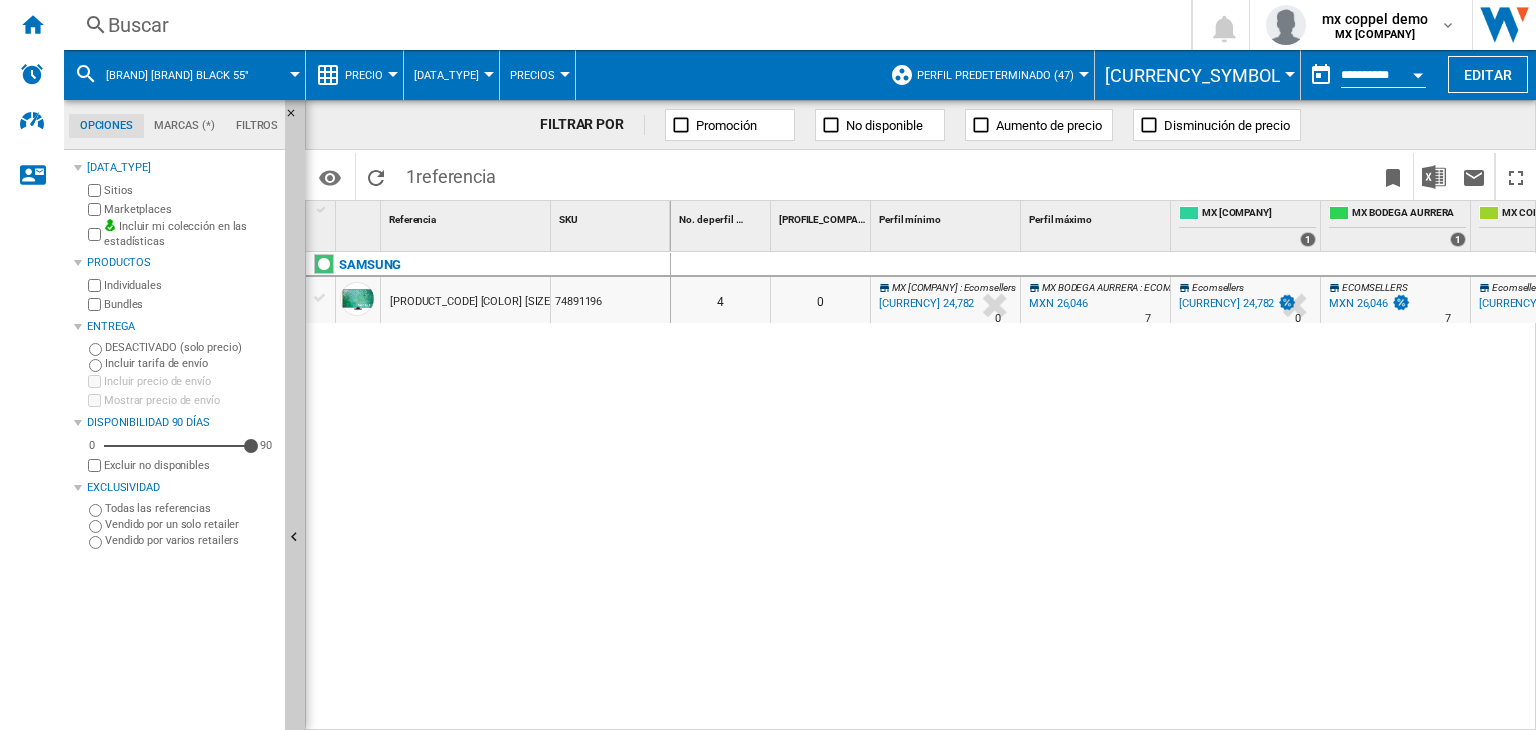 click on "[PRODUCT_CODE] [COLOR] [SIZE]" at bounding box center [471, 302] 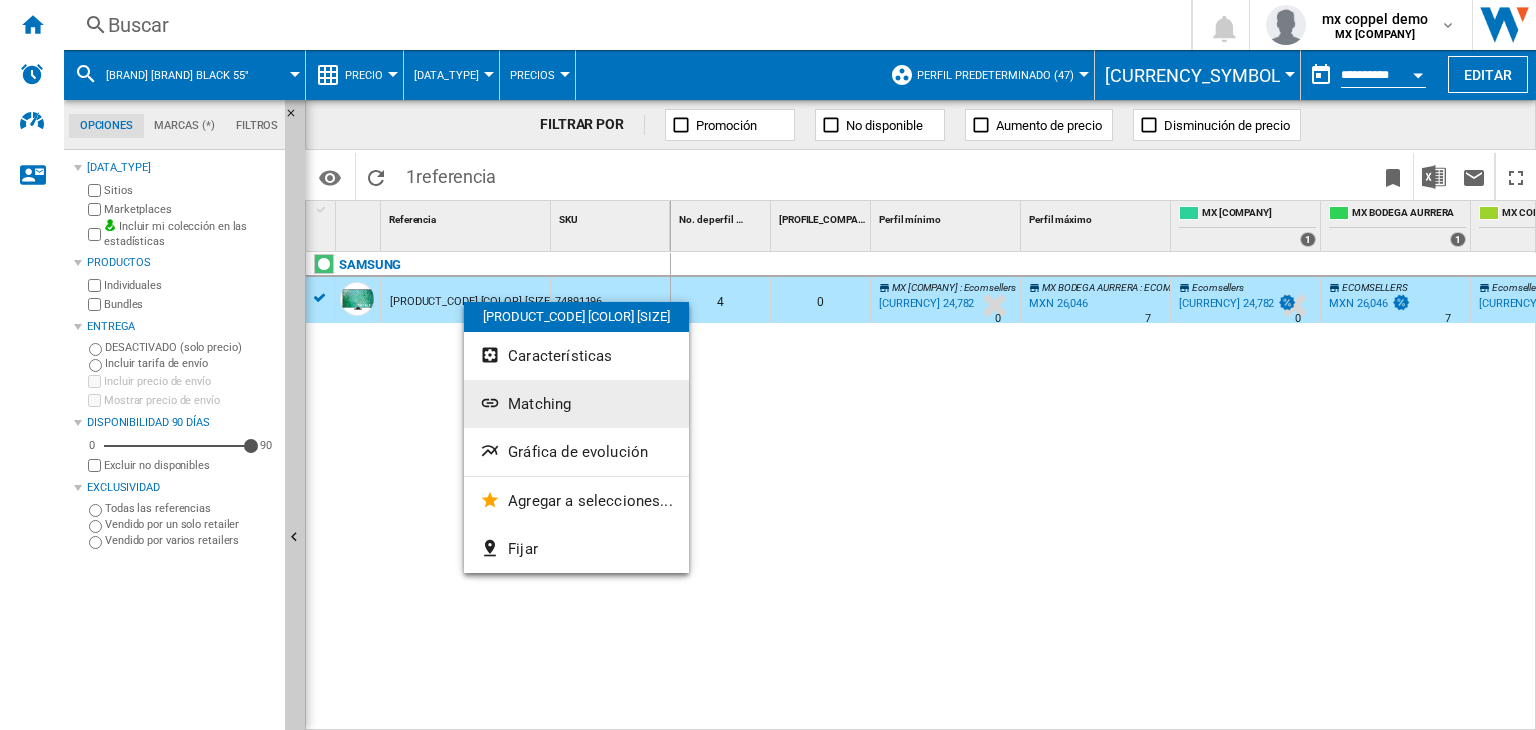 click on "Matching" at bounding box center (539, 404) 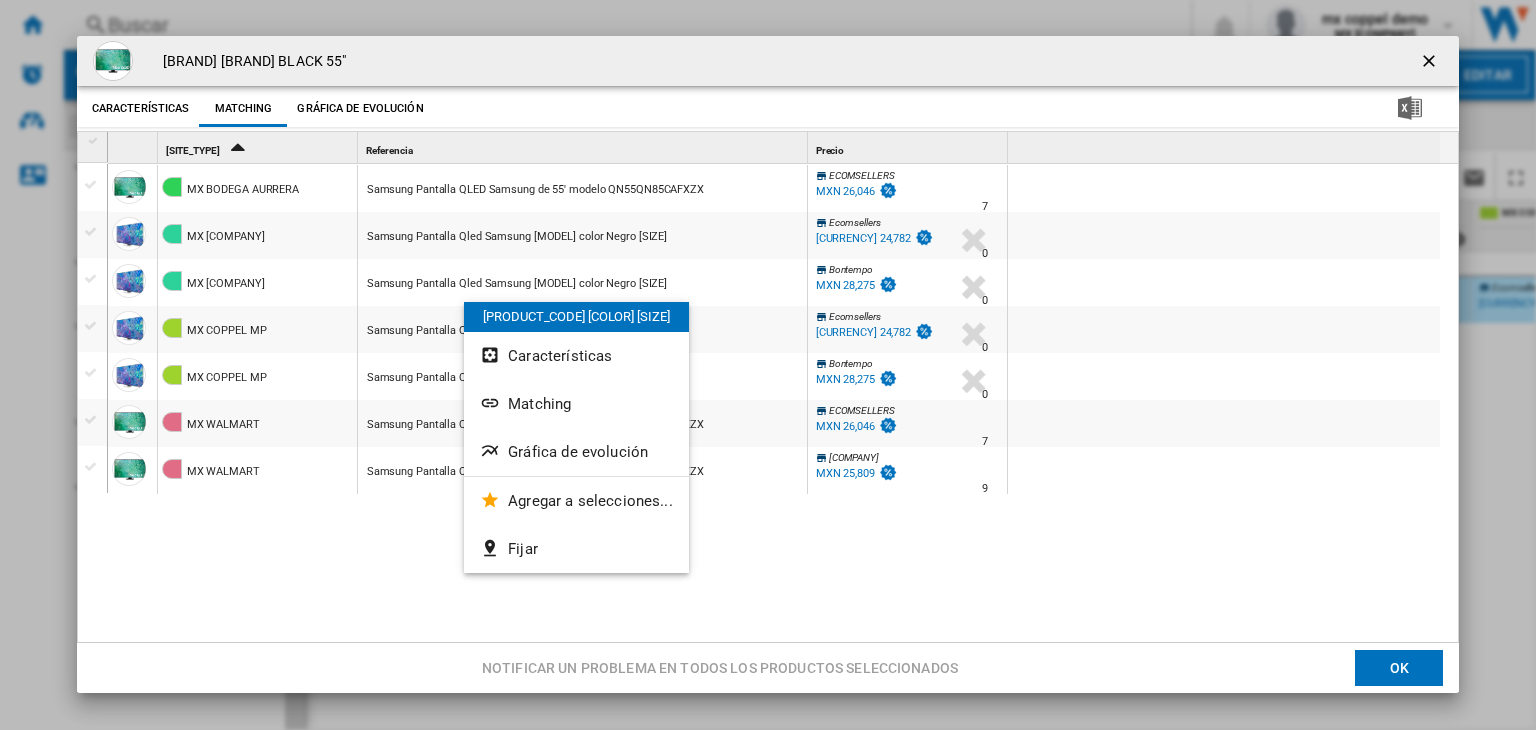 click on "MXN [PRICE]" at bounding box center [779, 404] 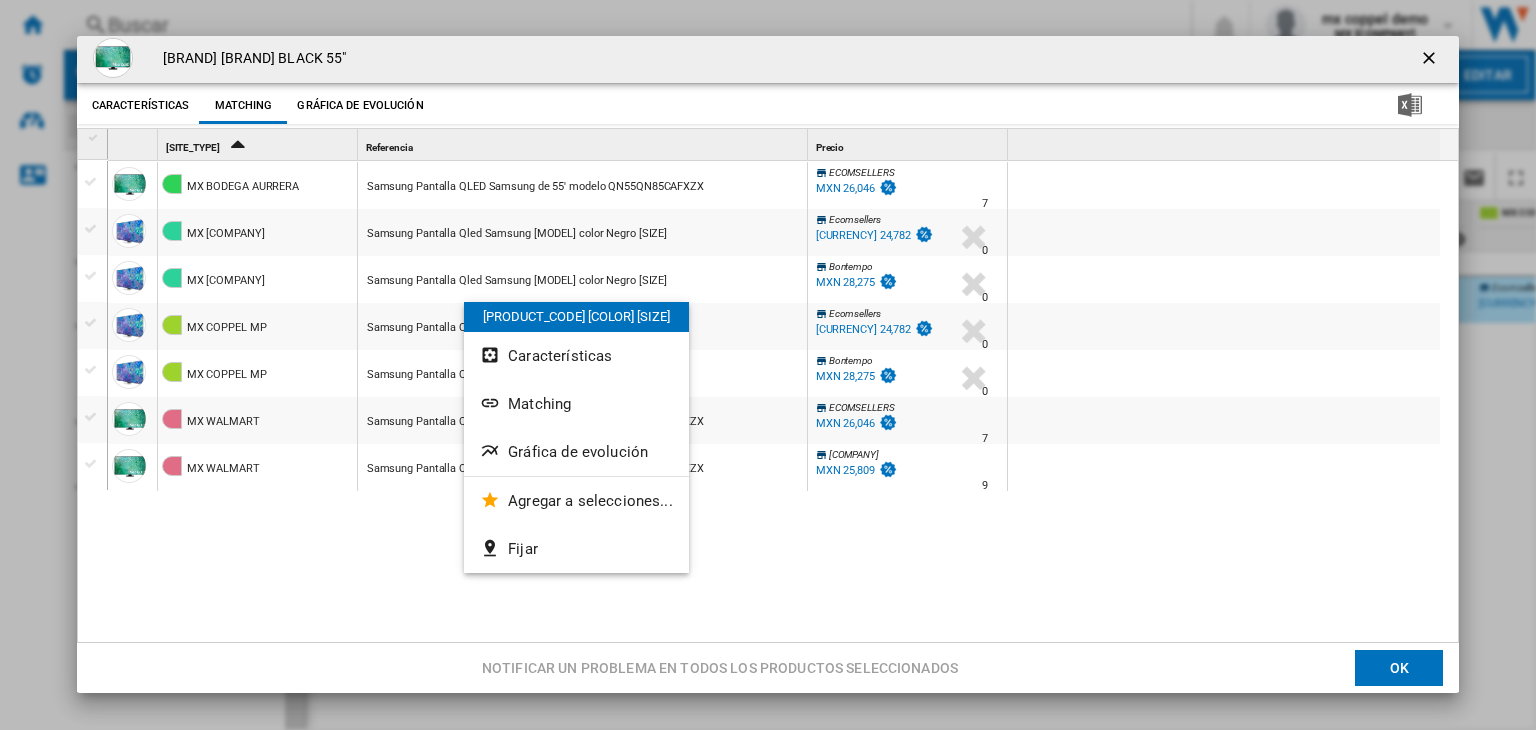 click on "MXN 26,046" at bounding box center [845, 188] 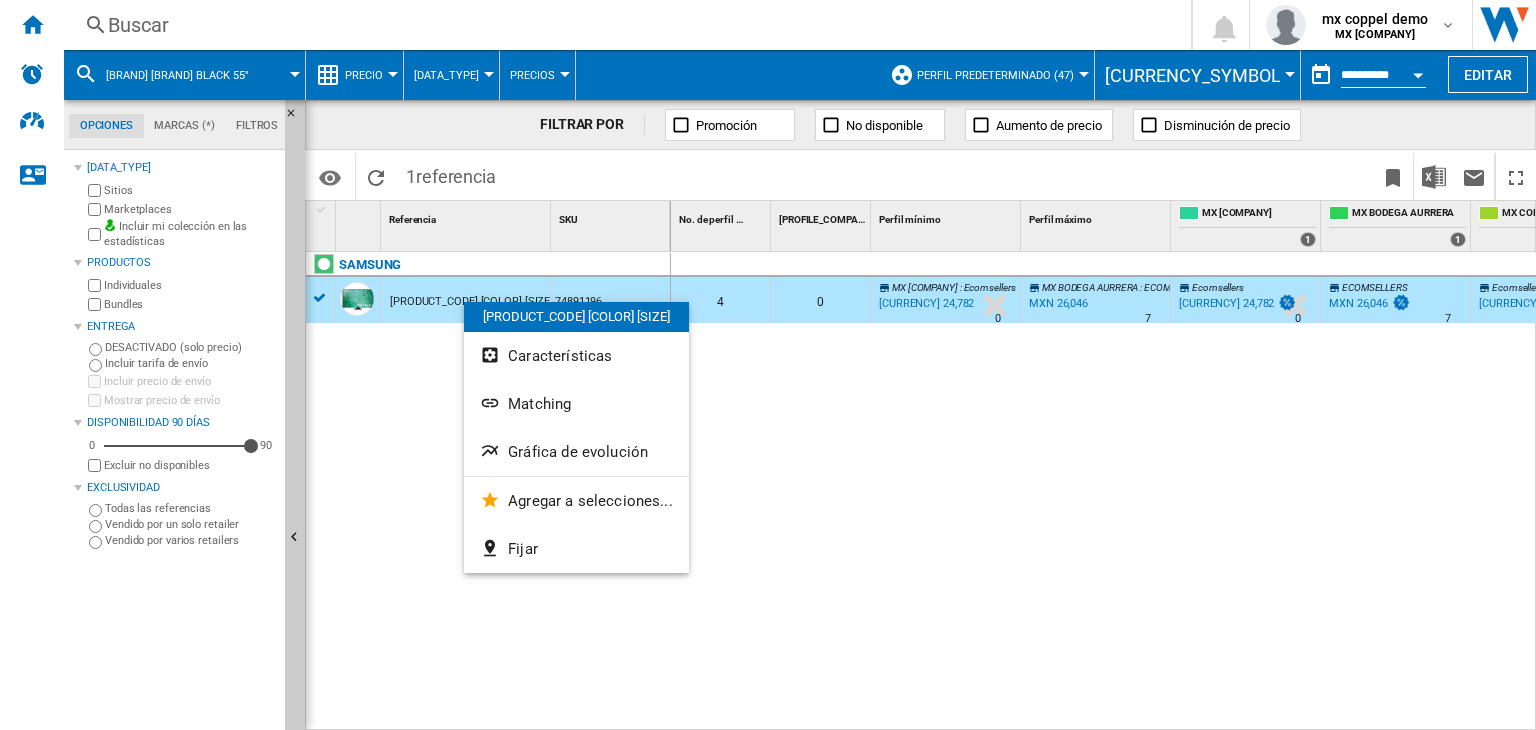 click on "0
0
4
0
0.0 %
MXN 24,782
%
N/A
0
MX COPPEL  : Ecomsellers
MX BODEGA AURRERA
: ECOMSELLERS
+5.1 %
MXN 26,046
%
N/A
7
MX BODEGA AURRERA  : ECOMSELLERS
Ecomsellers" at bounding box center [1104, 492] 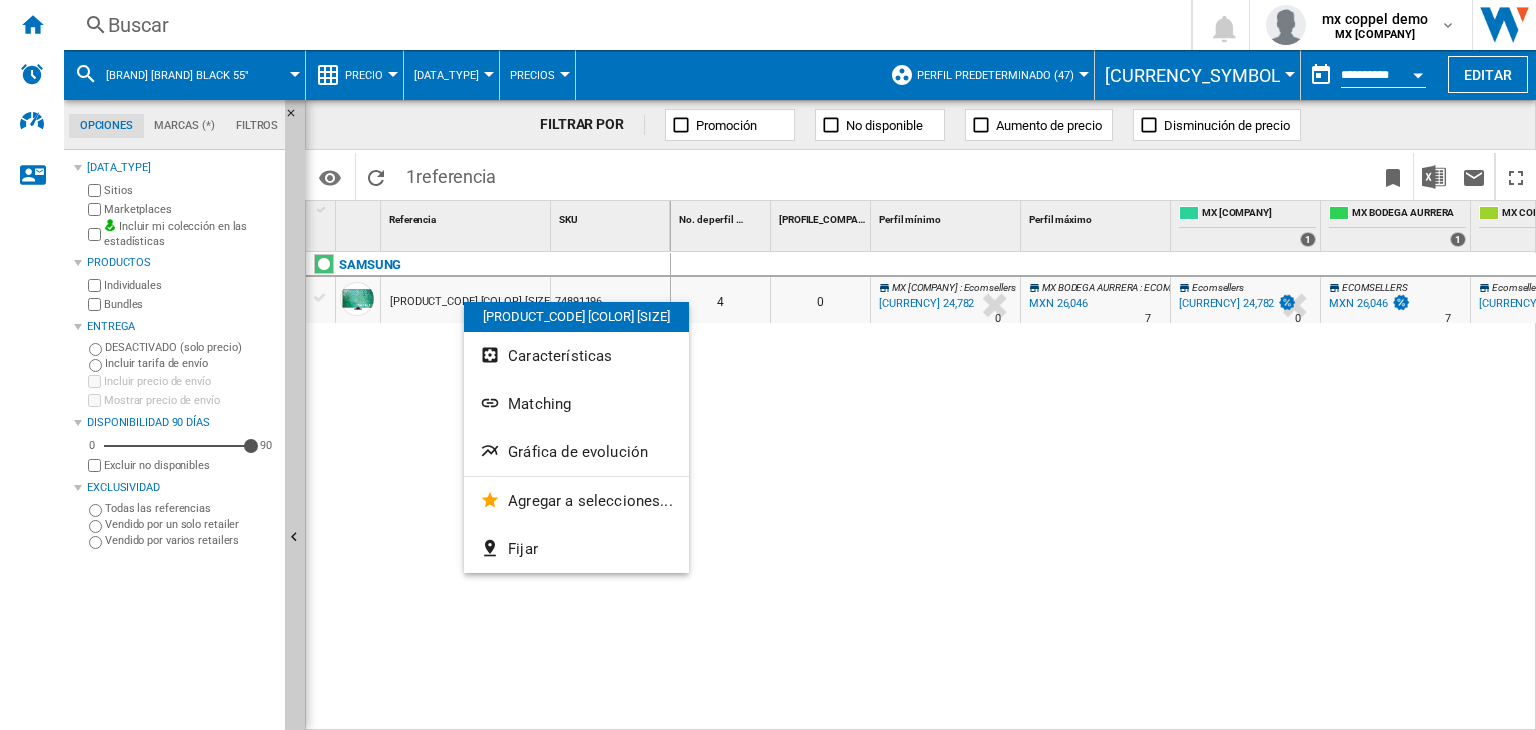 click on "Buscar" at bounding box center [623, 25] 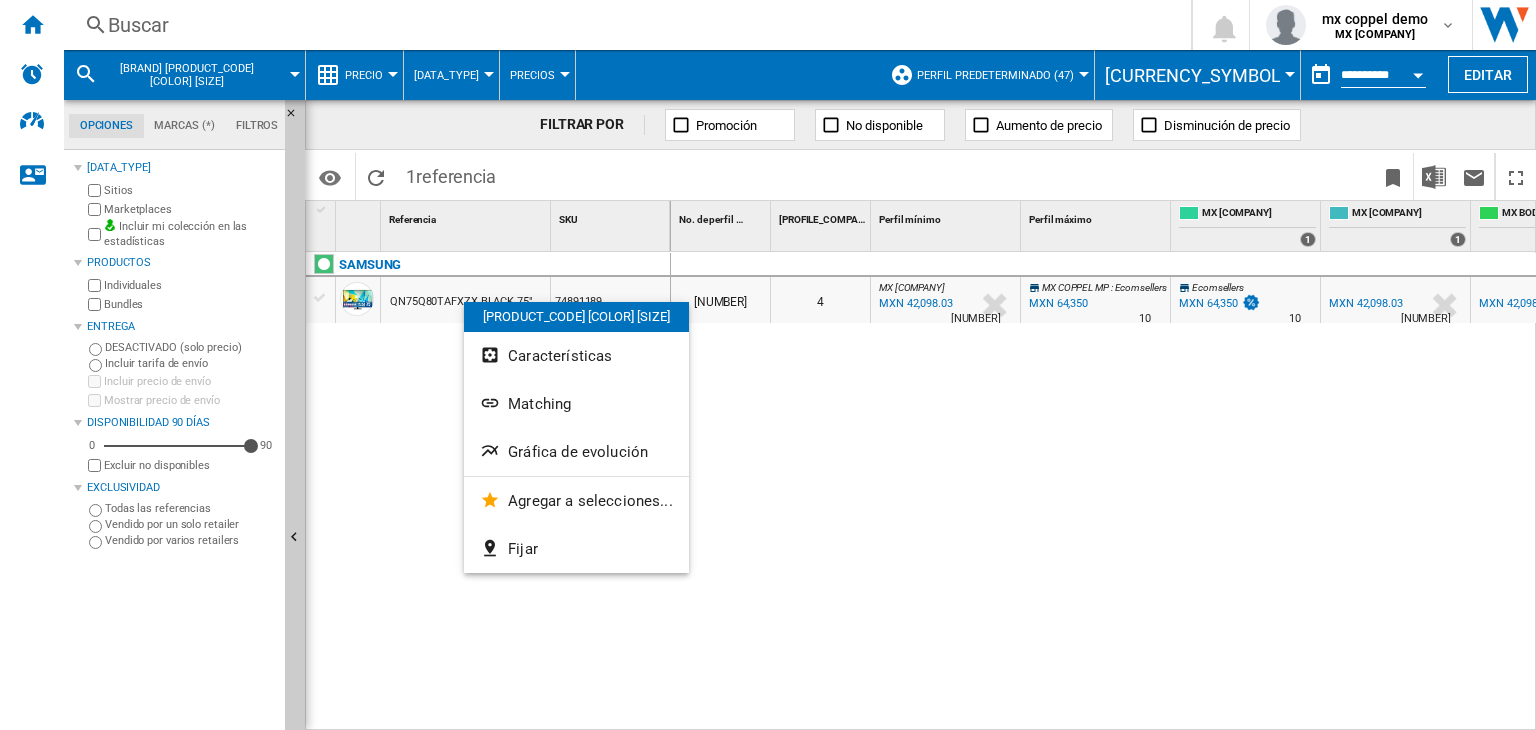 click on "QN75Q80TAFXZX BLACK 75"" at bounding box center (461, 302) 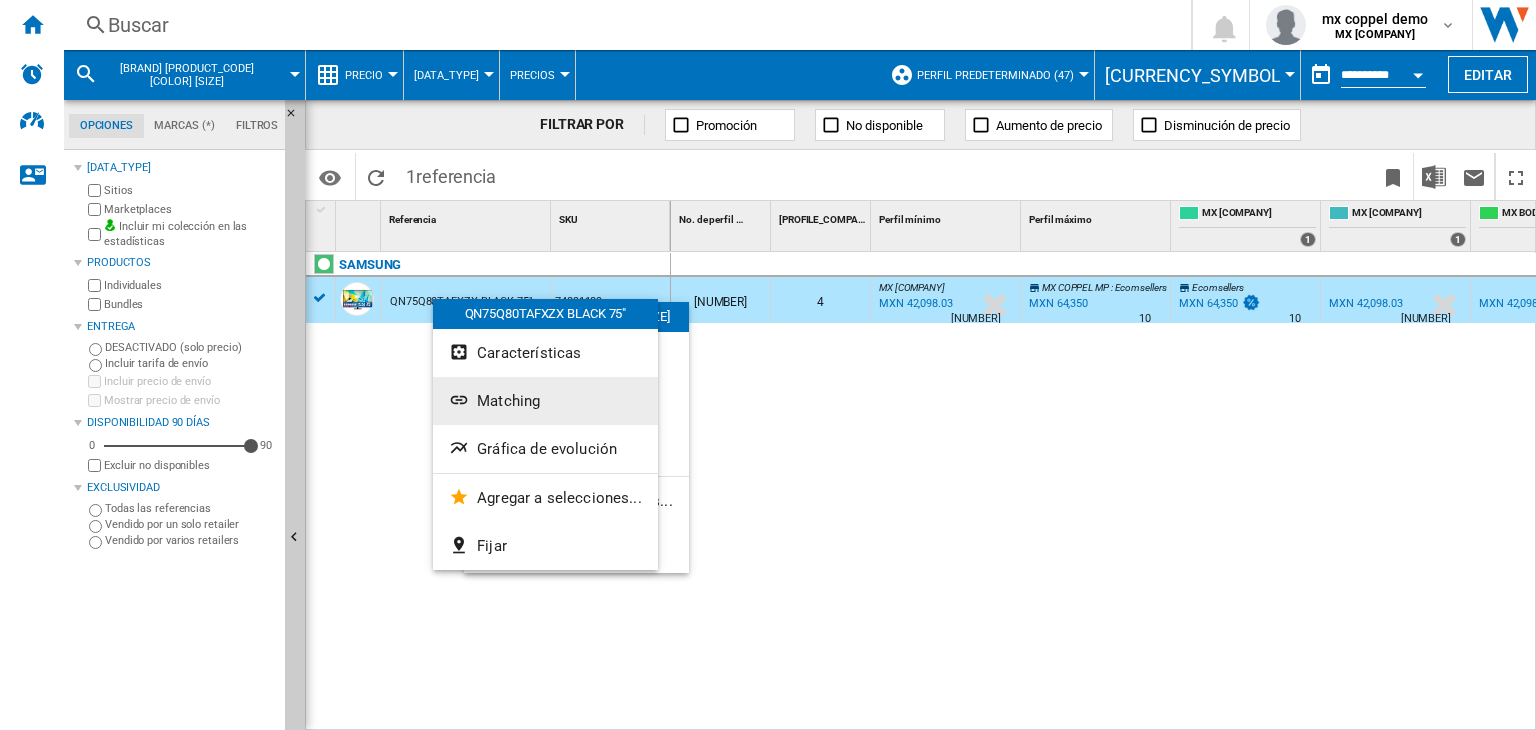 click on "Matching" at bounding box center [539, 404] 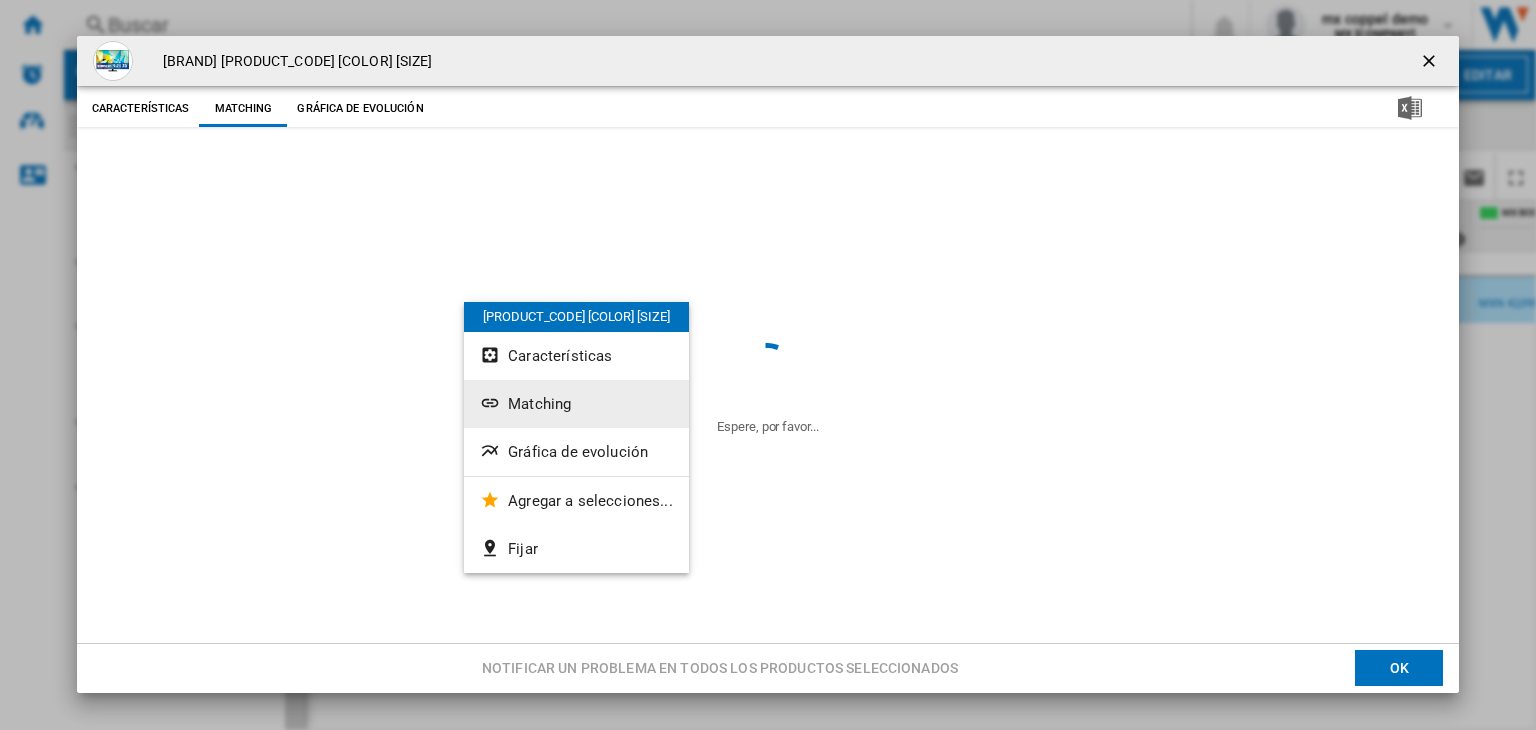 click on "Matching" at bounding box center [539, 404] 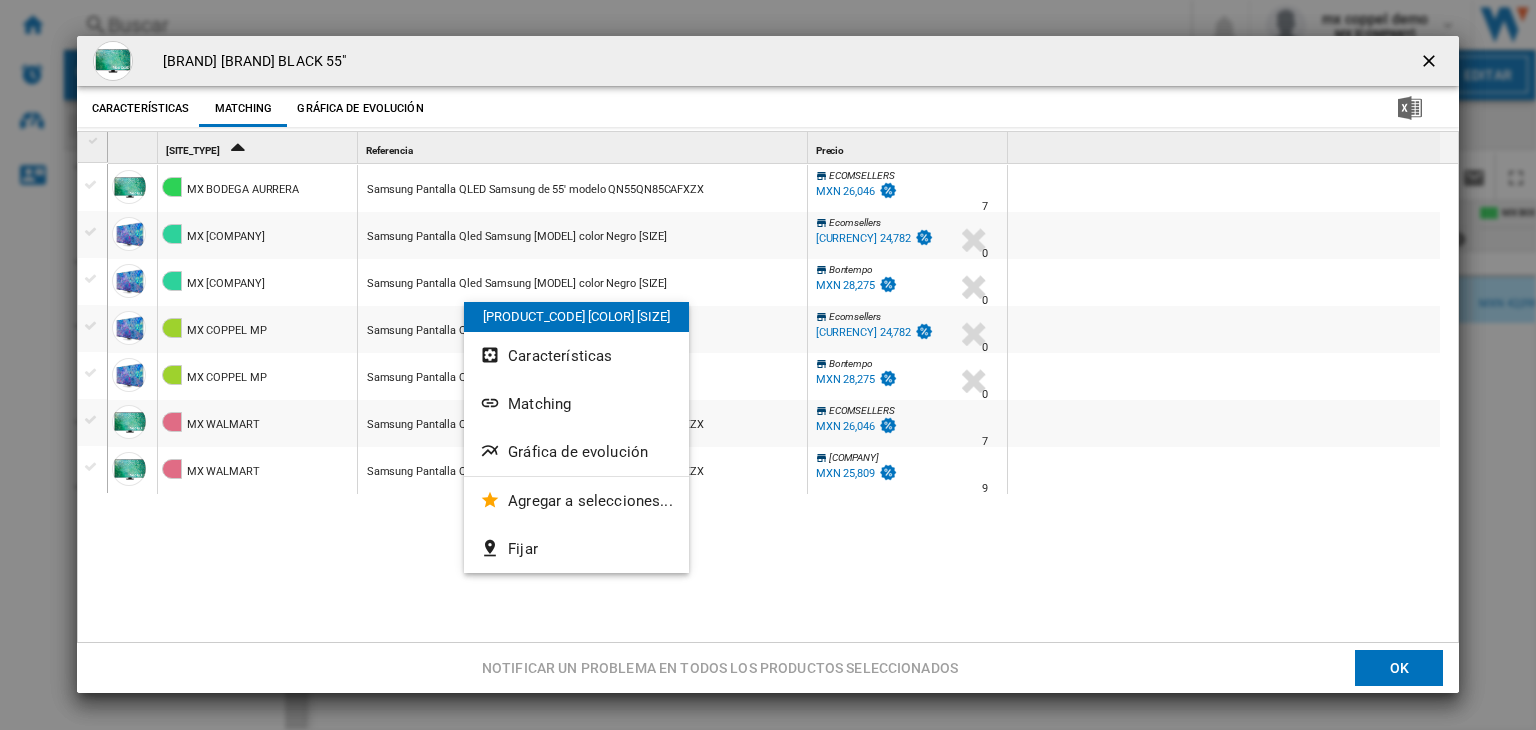 click on "MXN [PRICE]" at bounding box center (779, 404) 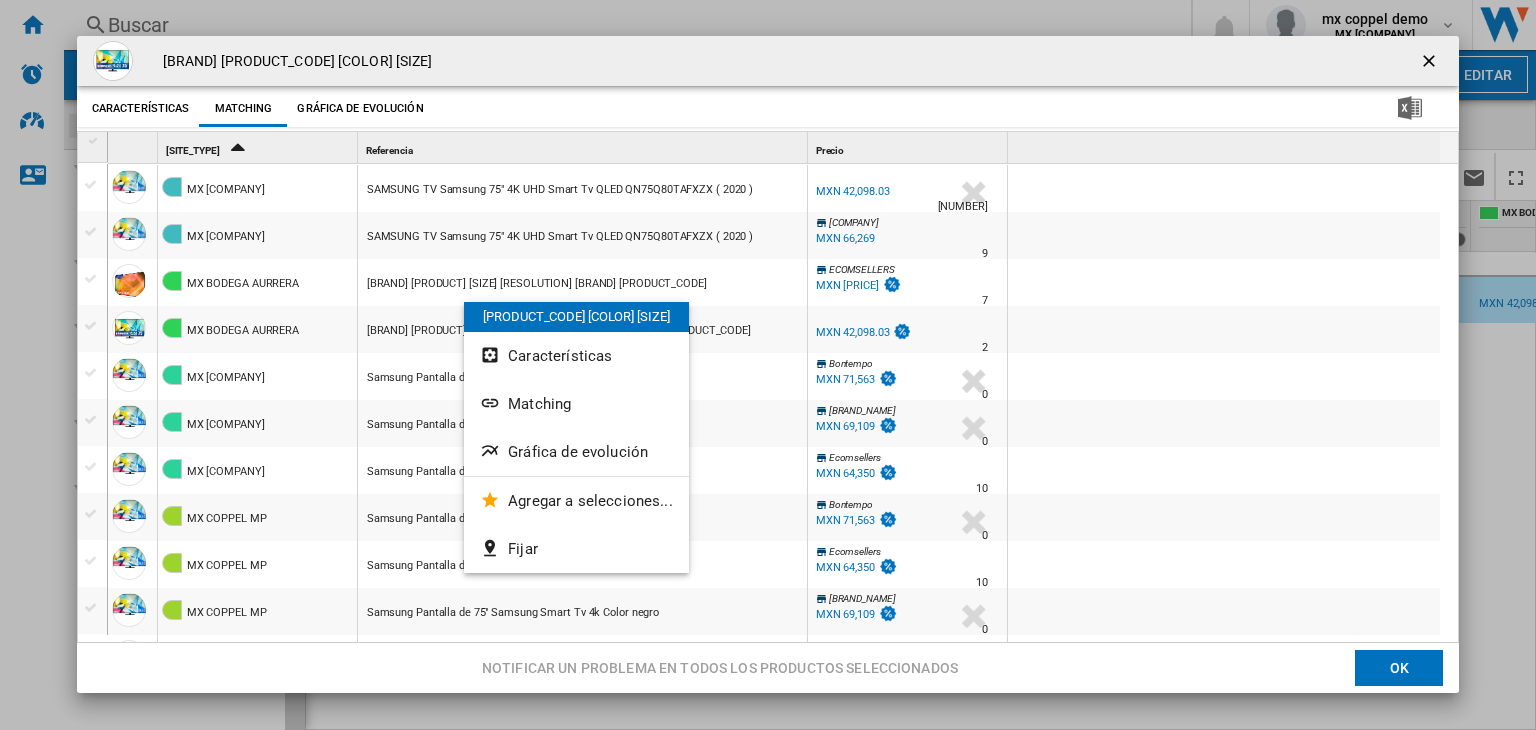 scroll, scrollTop: 130, scrollLeft: 0, axis: vertical 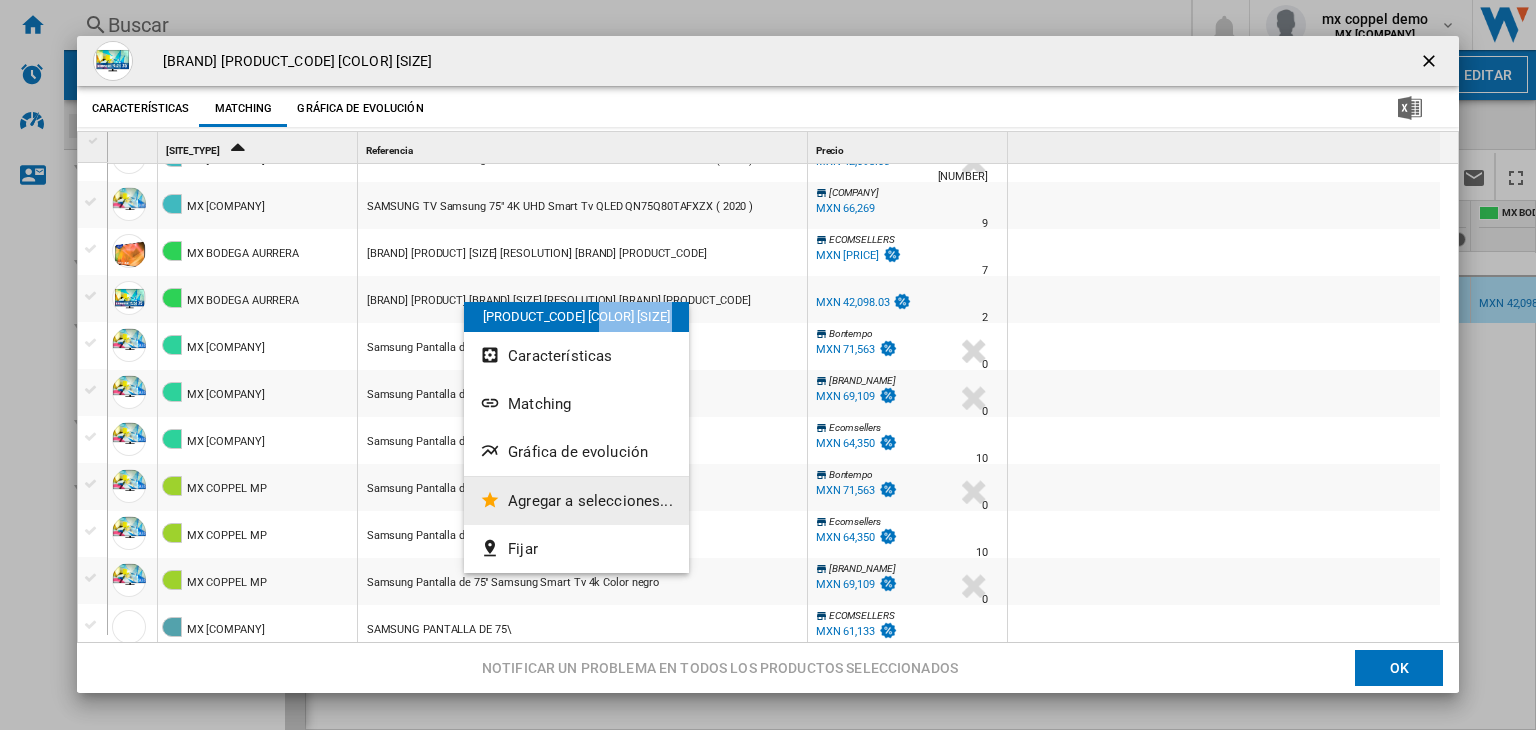 drag, startPoint x: 672, startPoint y: 325, endPoint x: 508, endPoint y: 517, distance: 252.50743 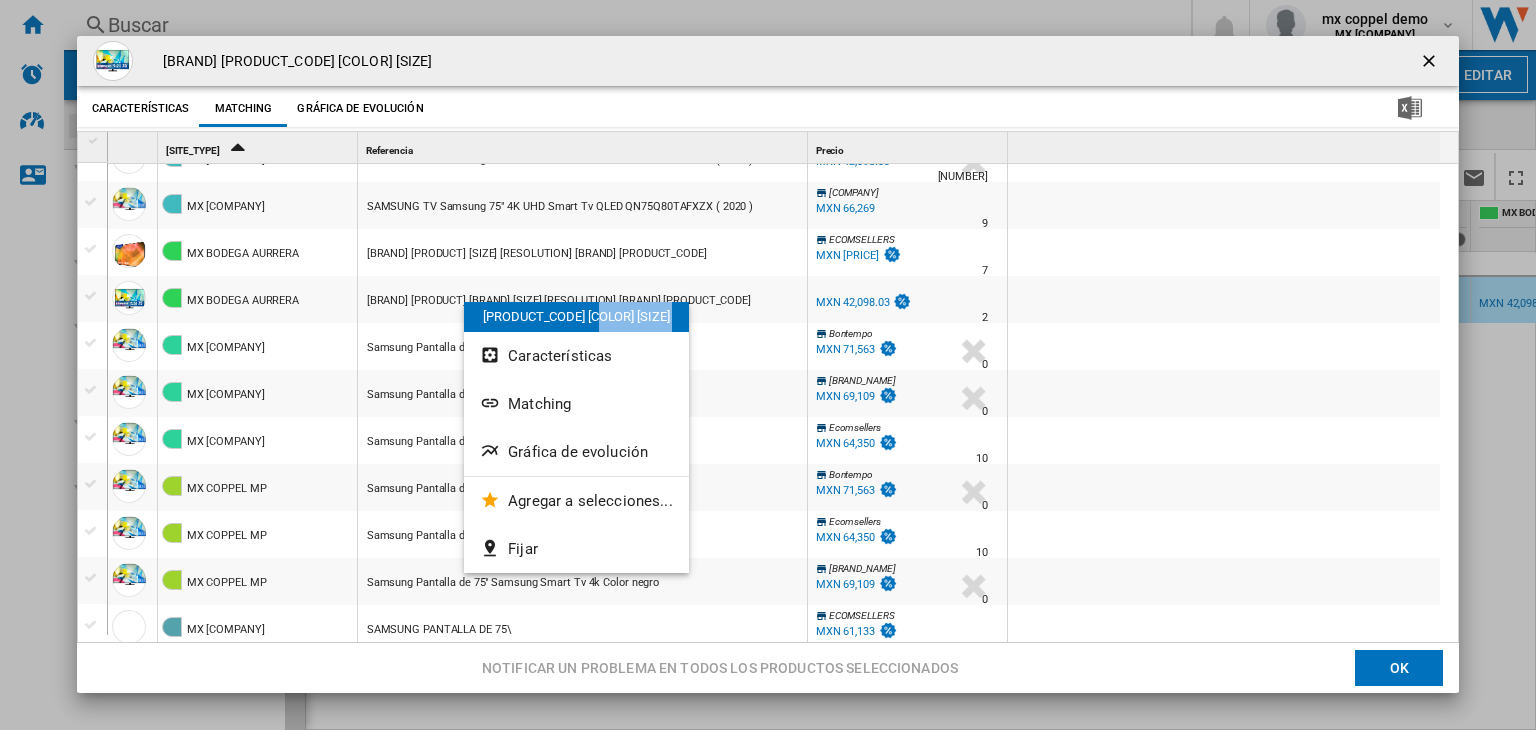 click on "[BRAND] [PRODUCT] [SIZE] [RESOLUTION] [BRAND] [PRODUCT_CODE]" at bounding box center [582, 252] 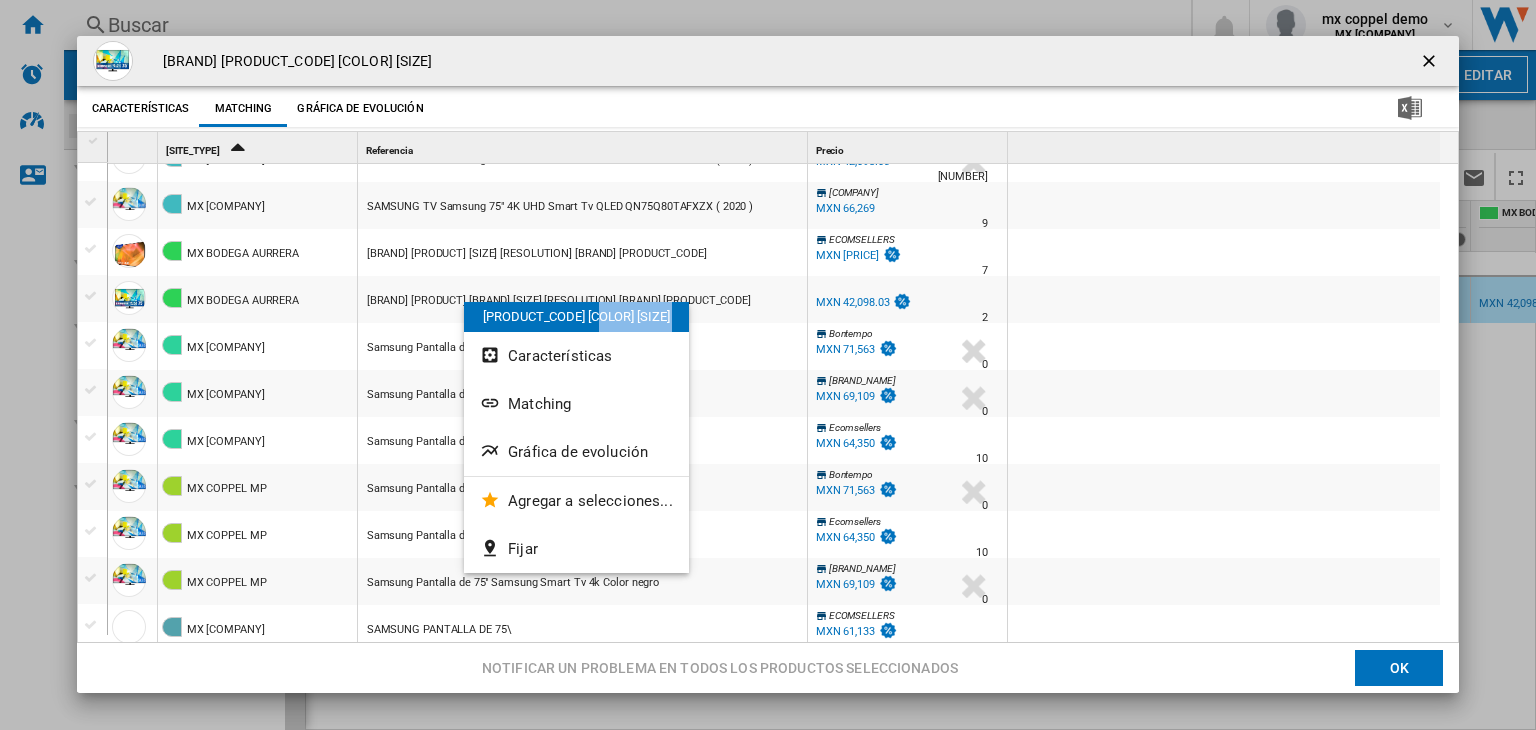 click at bounding box center (1431, 63) 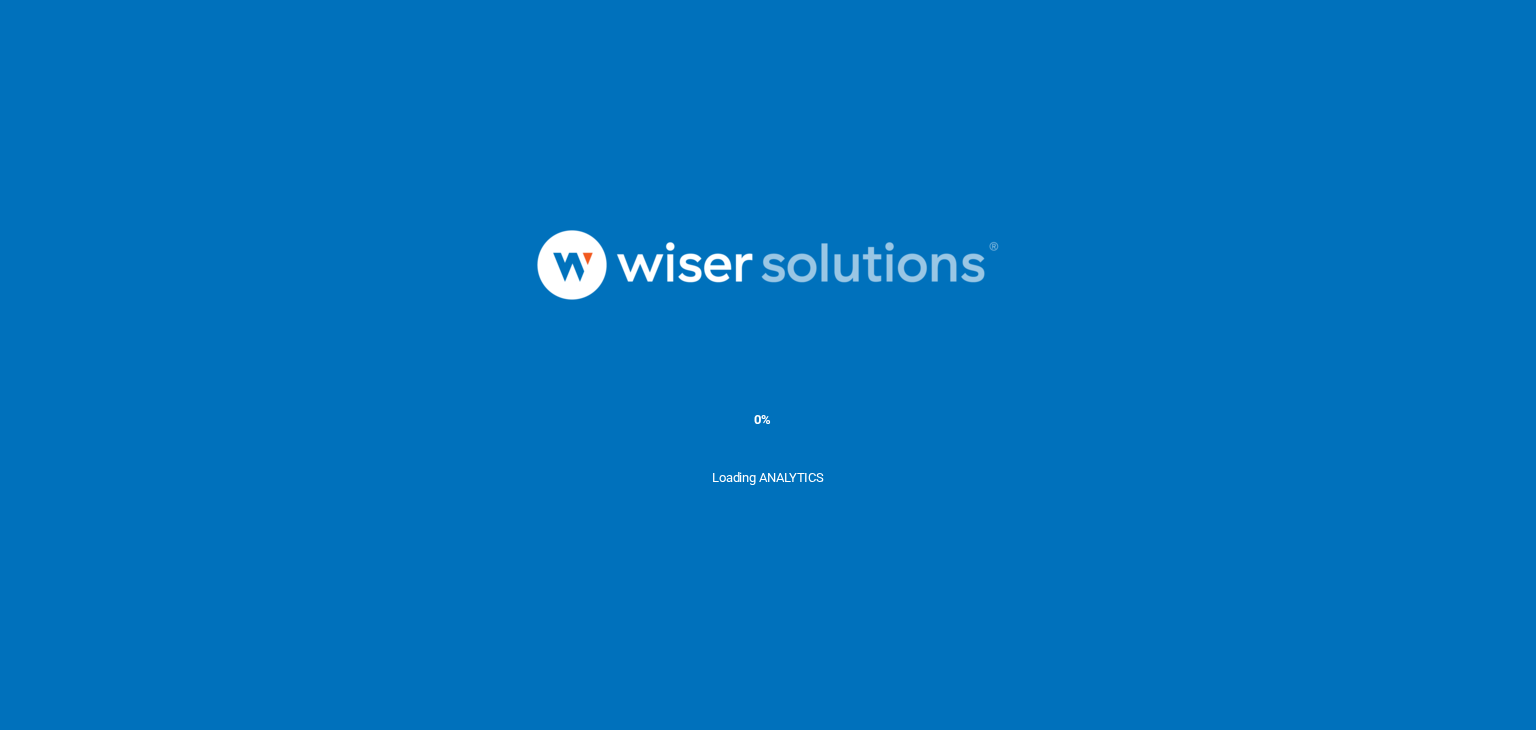 scroll, scrollTop: 0, scrollLeft: 0, axis: both 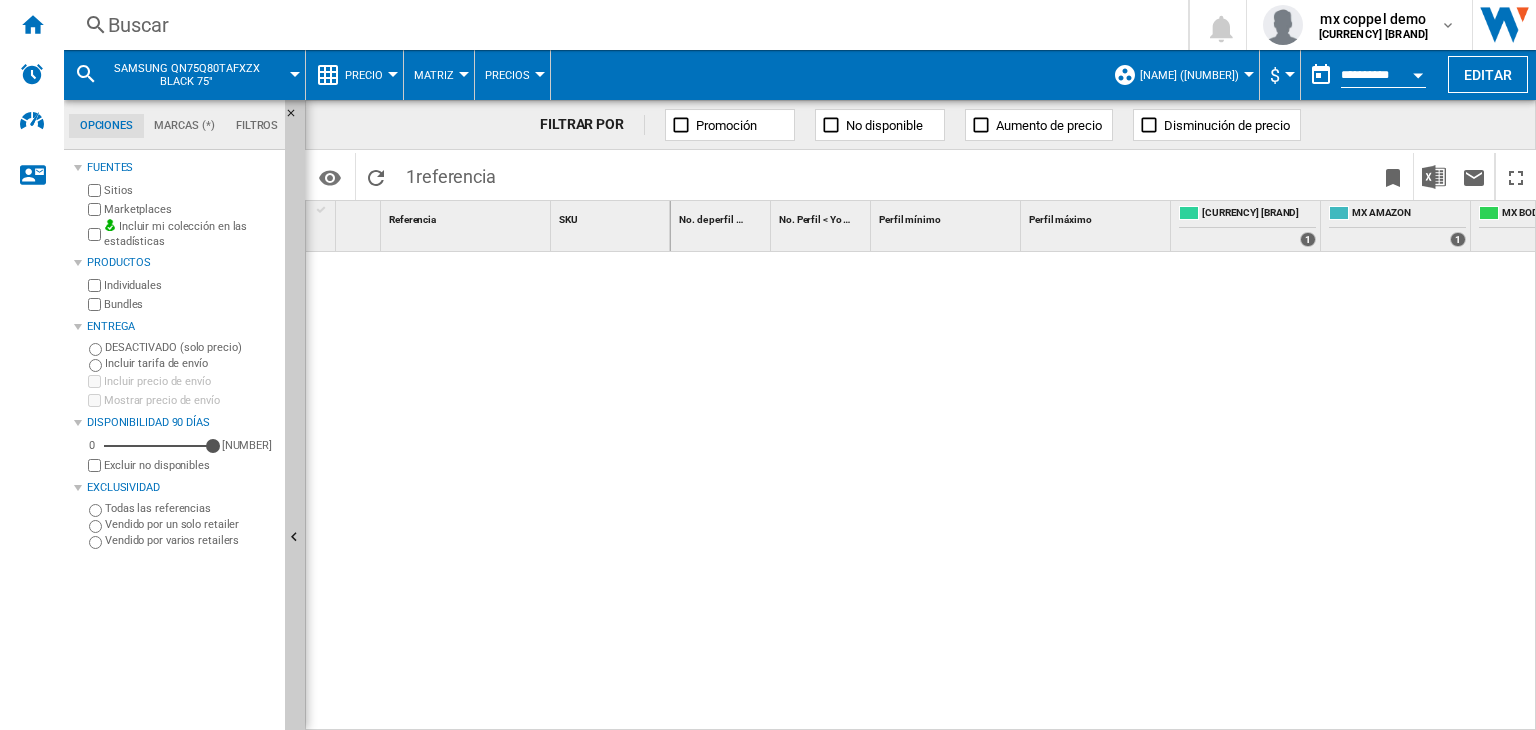 click on "Buscar" at bounding box center [623, 25] 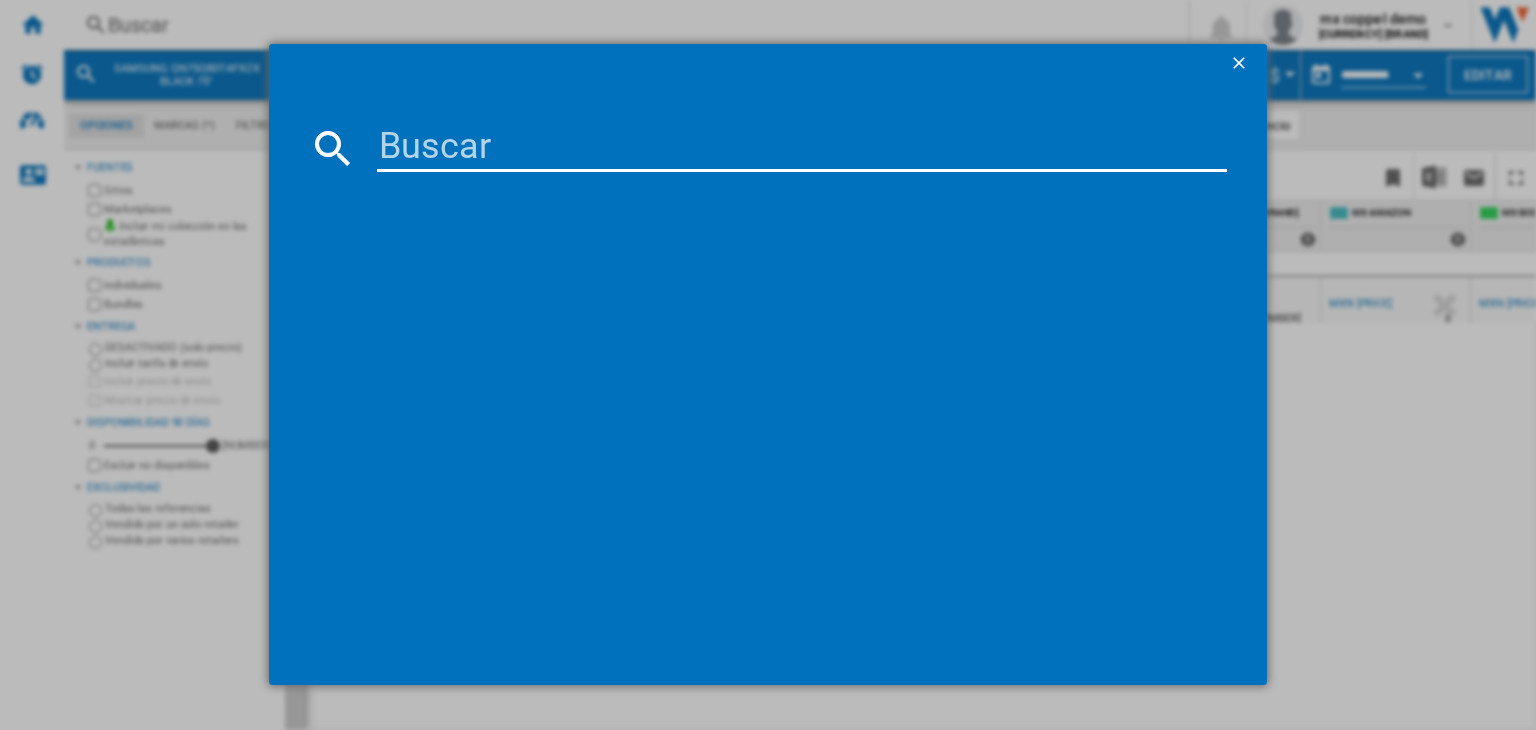 click at bounding box center (802, 148) 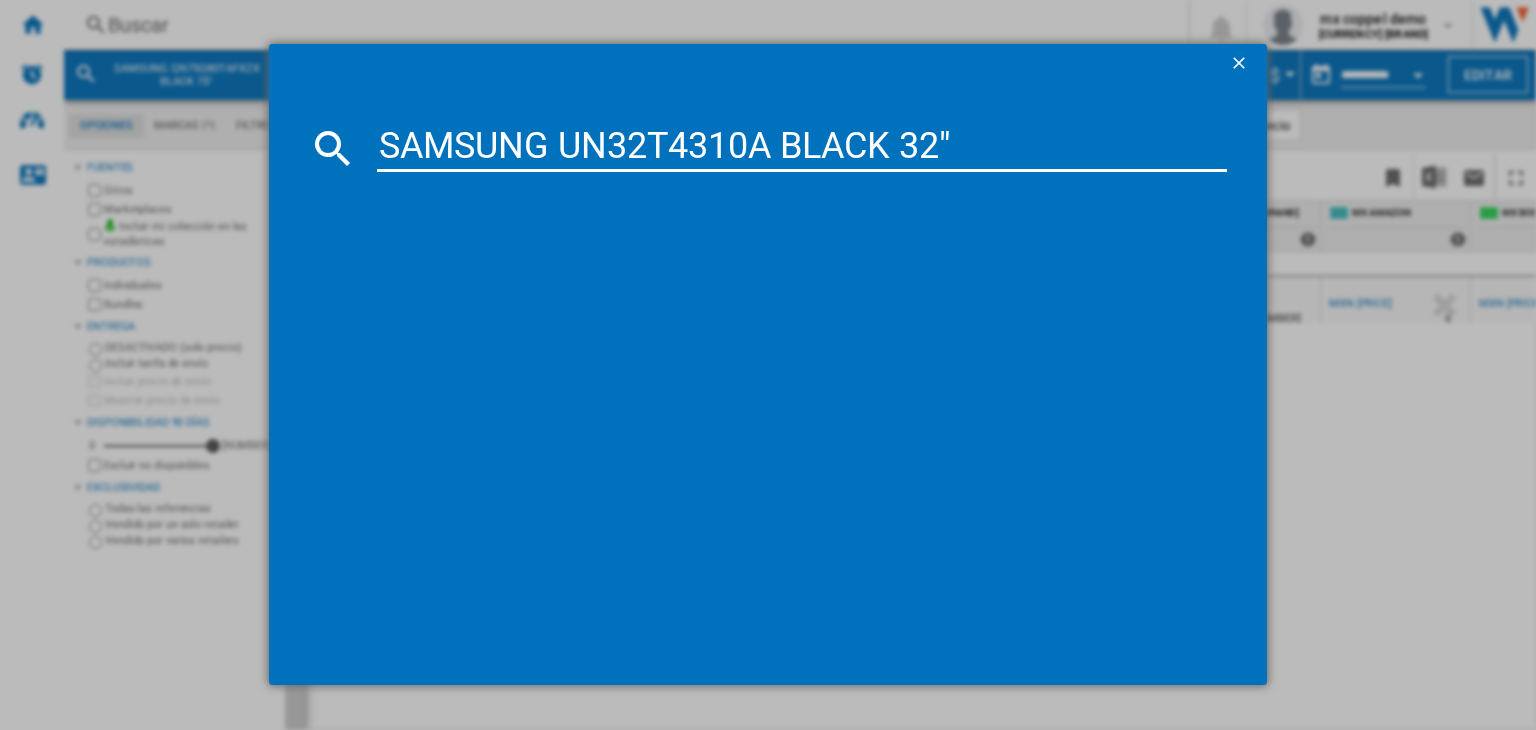 type on "[BRAND] [PRODUCT_CODE] [SIZE] [COLOR]" 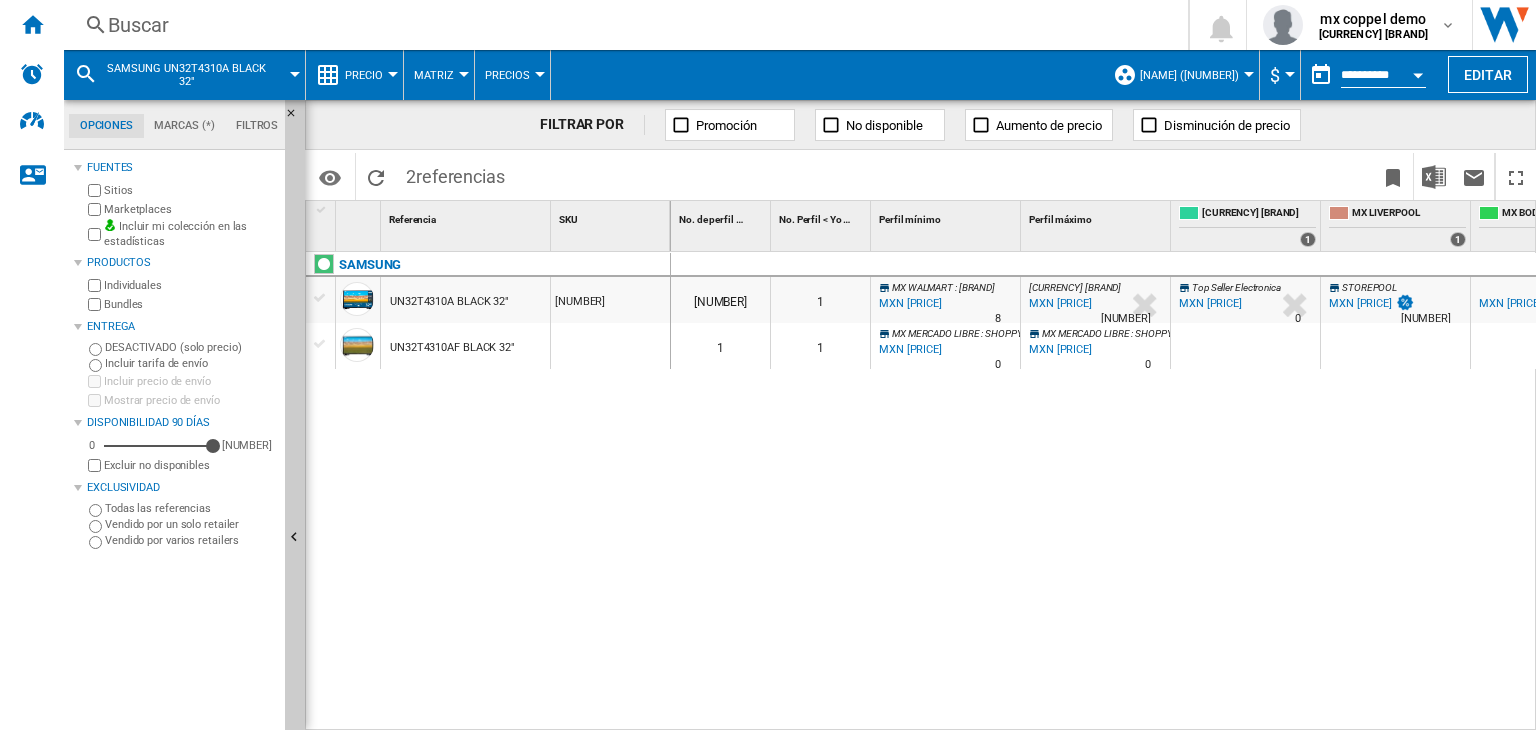 click on "[MODEL] [COLOR] [SIZE]" at bounding box center (465, 300) 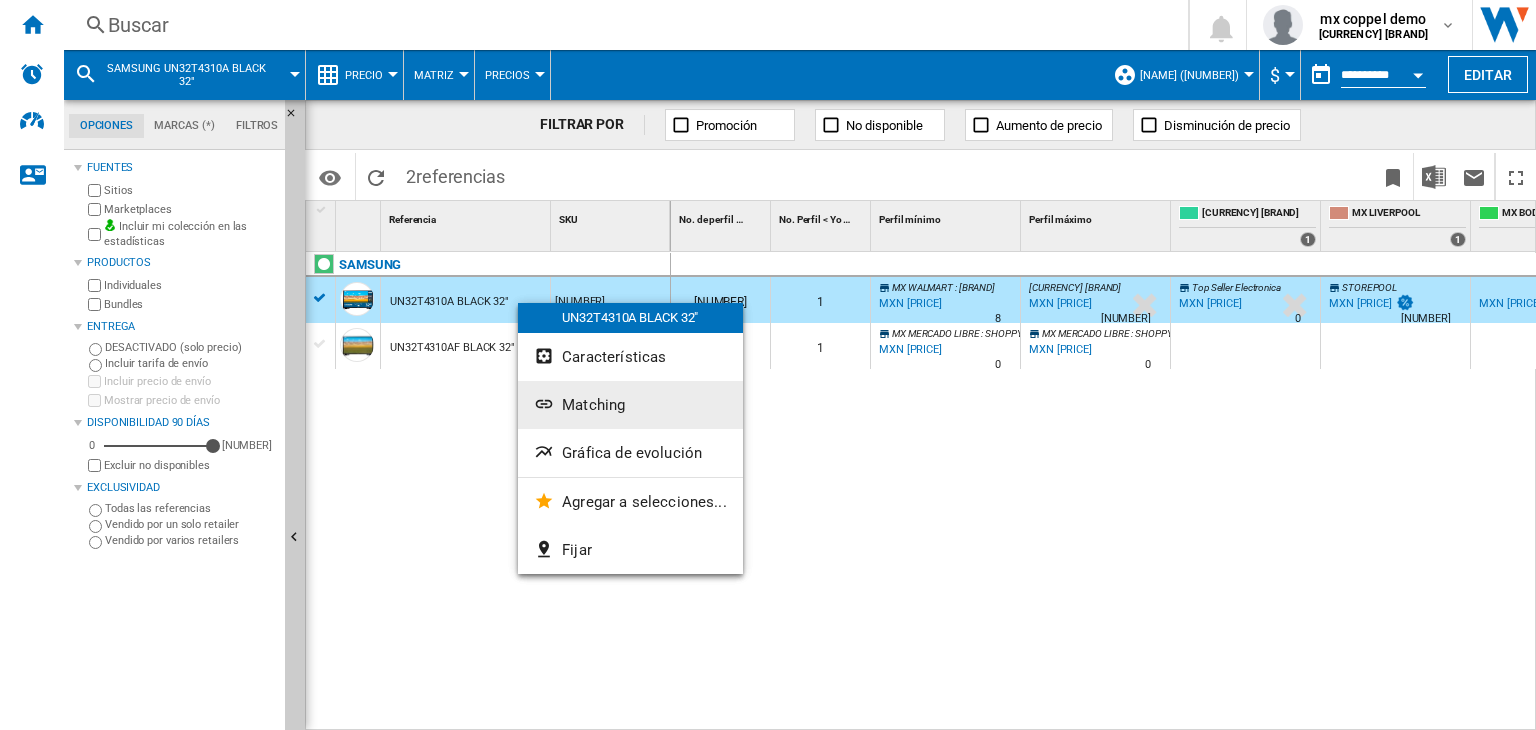 click on "Matching" at bounding box center (593, 405) 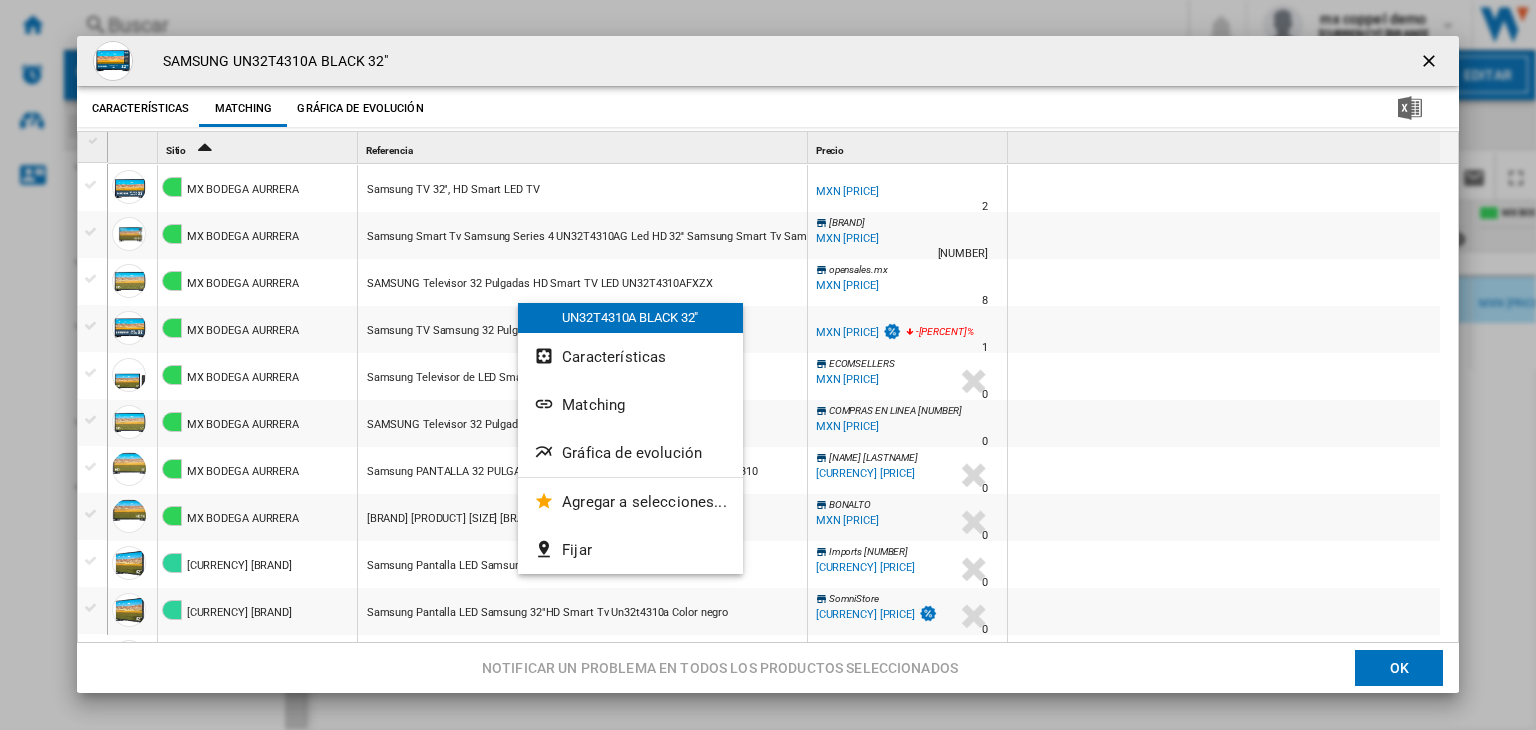 scroll, scrollTop: 300, scrollLeft: 0, axis: vertical 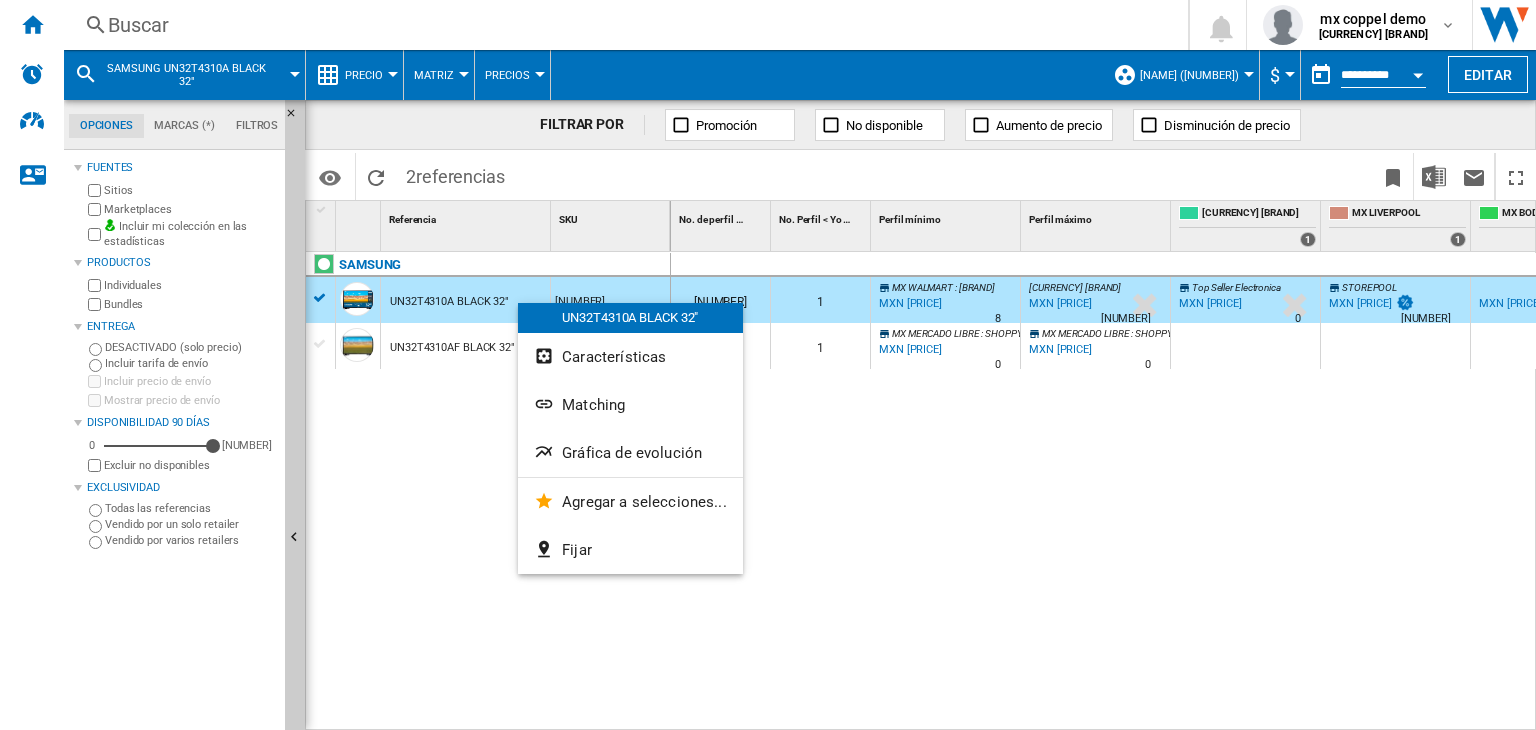 click on "SAMSUNG
UN32T4310A BLACK 32"
74891201
UN32T4310AF BLACK 32"" at bounding box center (488, 487) 